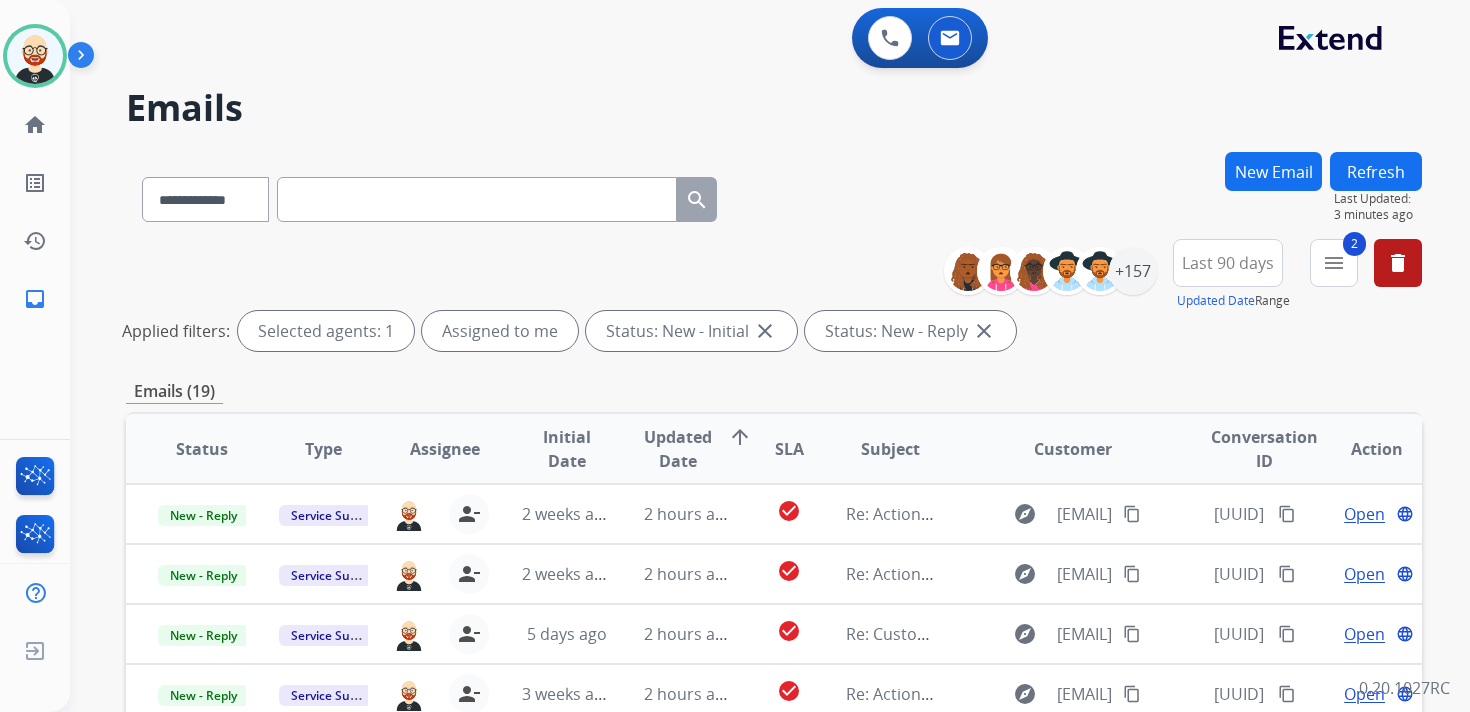 scroll, scrollTop: 0, scrollLeft: 0, axis: both 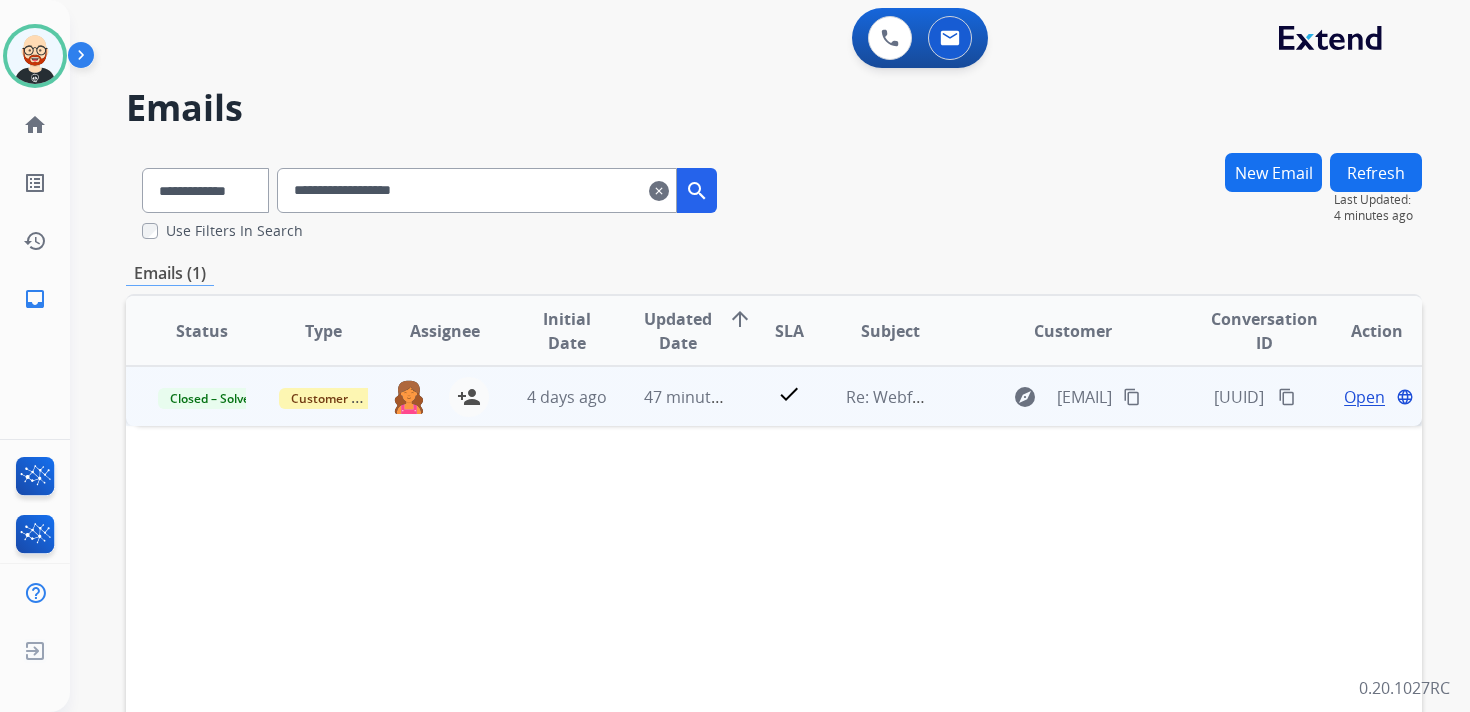 click on "Open" at bounding box center (1364, 397) 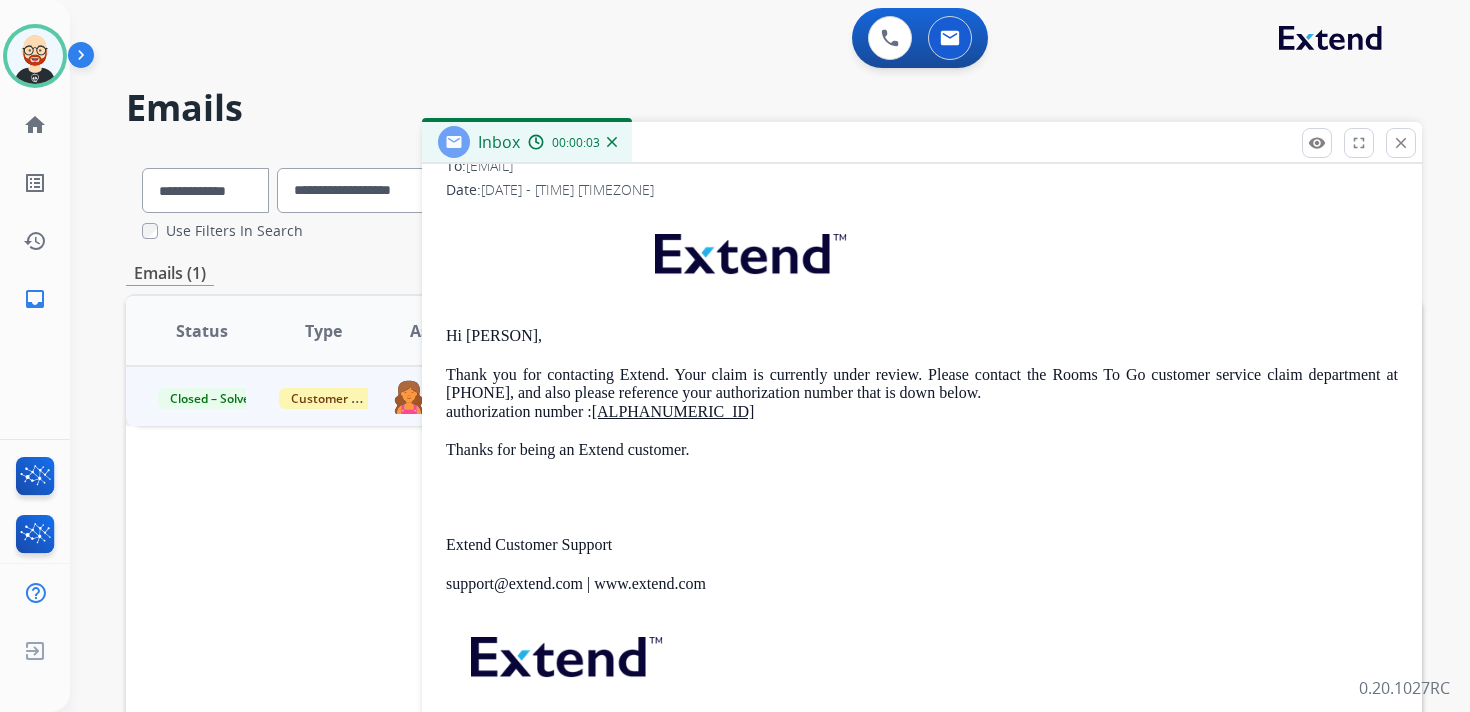 scroll, scrollTop: 337, scrollLeft: 0, axis: vertical 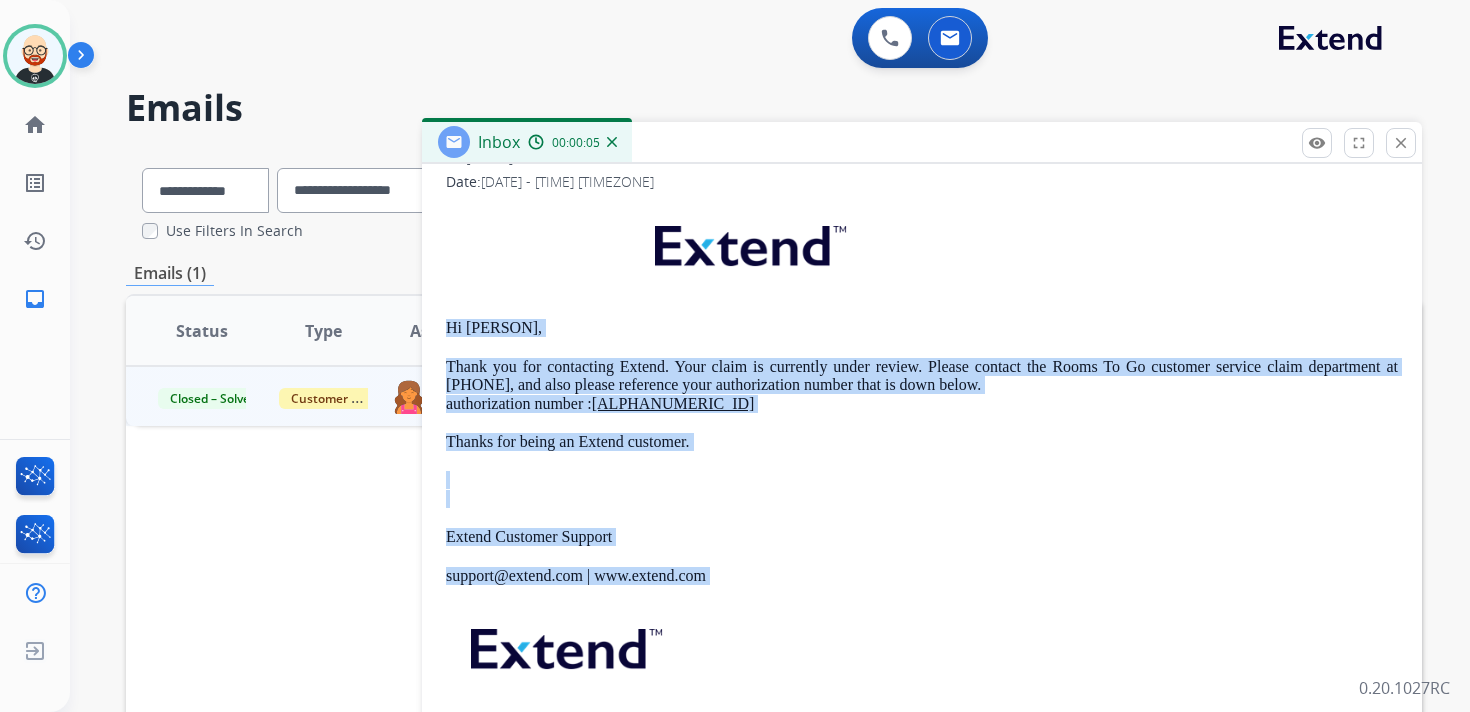 drag, startPoint x: 782, startPoint y: 586, endPoint x: 443, endPoint y: 334, distance: 422.40384 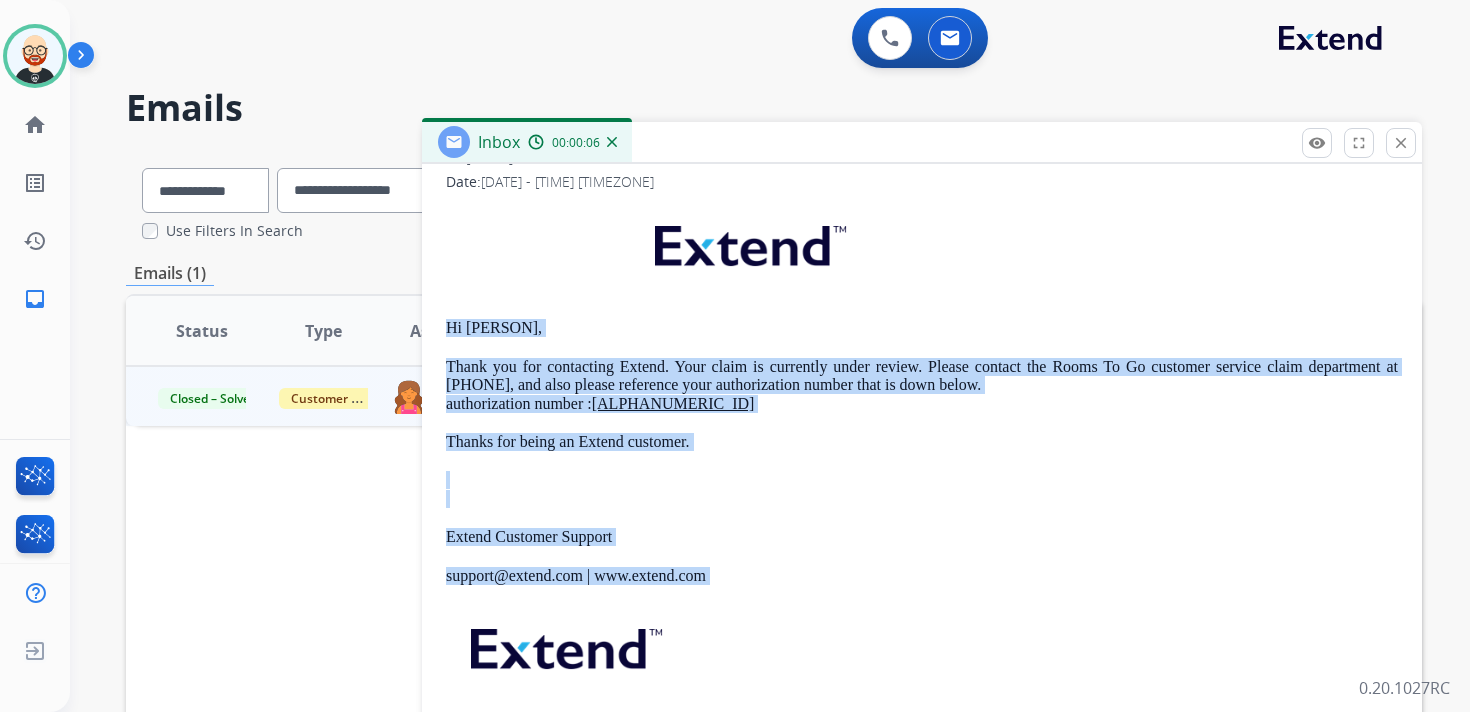 scroll, scrollTop: 0, scrollLeft: 0, axis: both 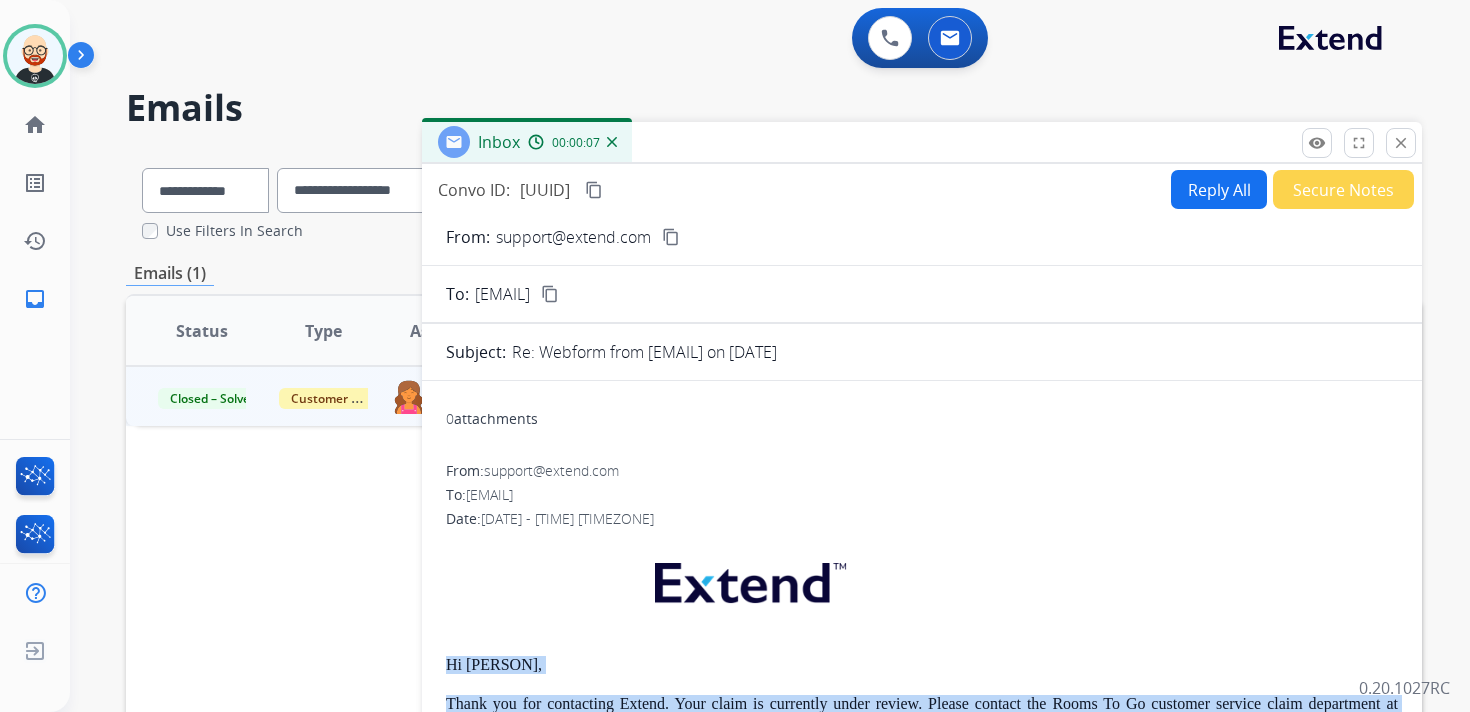 click on "Reply All" at bounding box center (1219, 189) 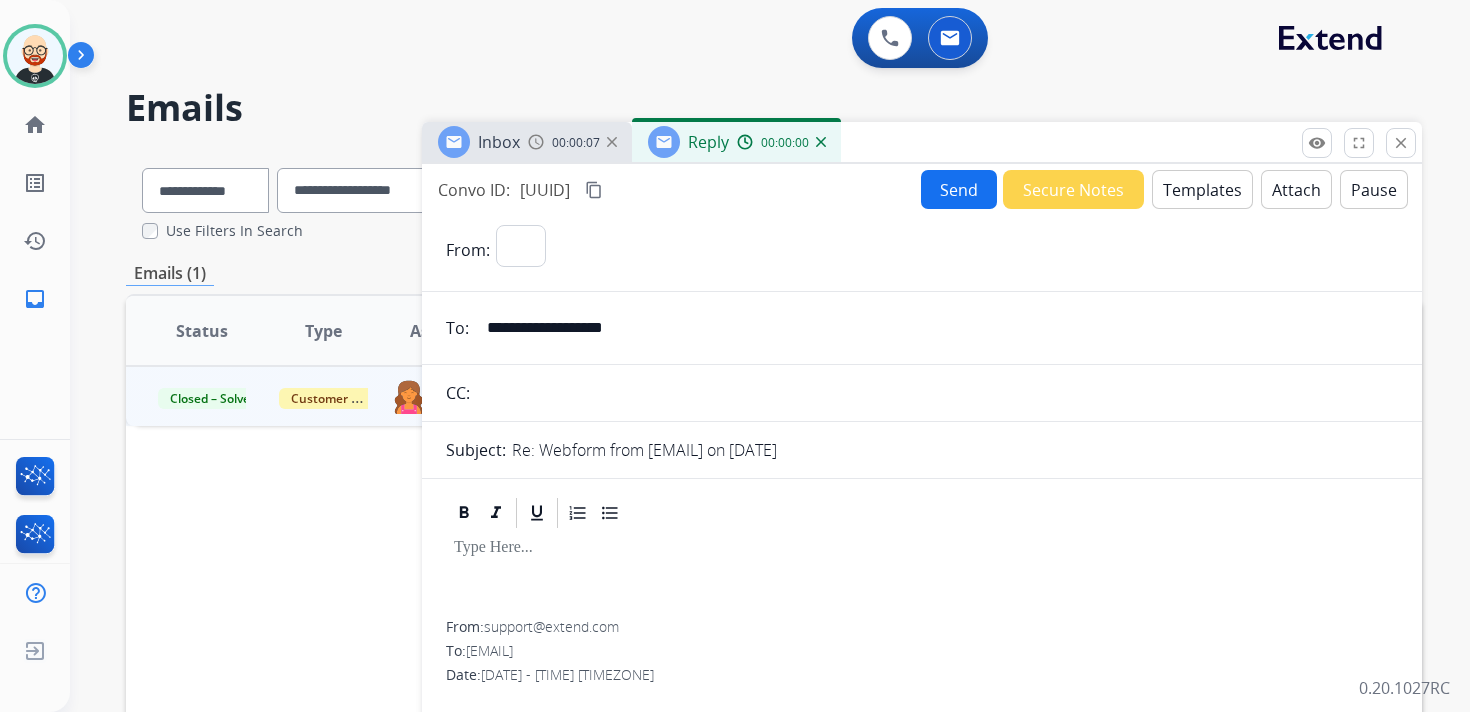 select on "**********" 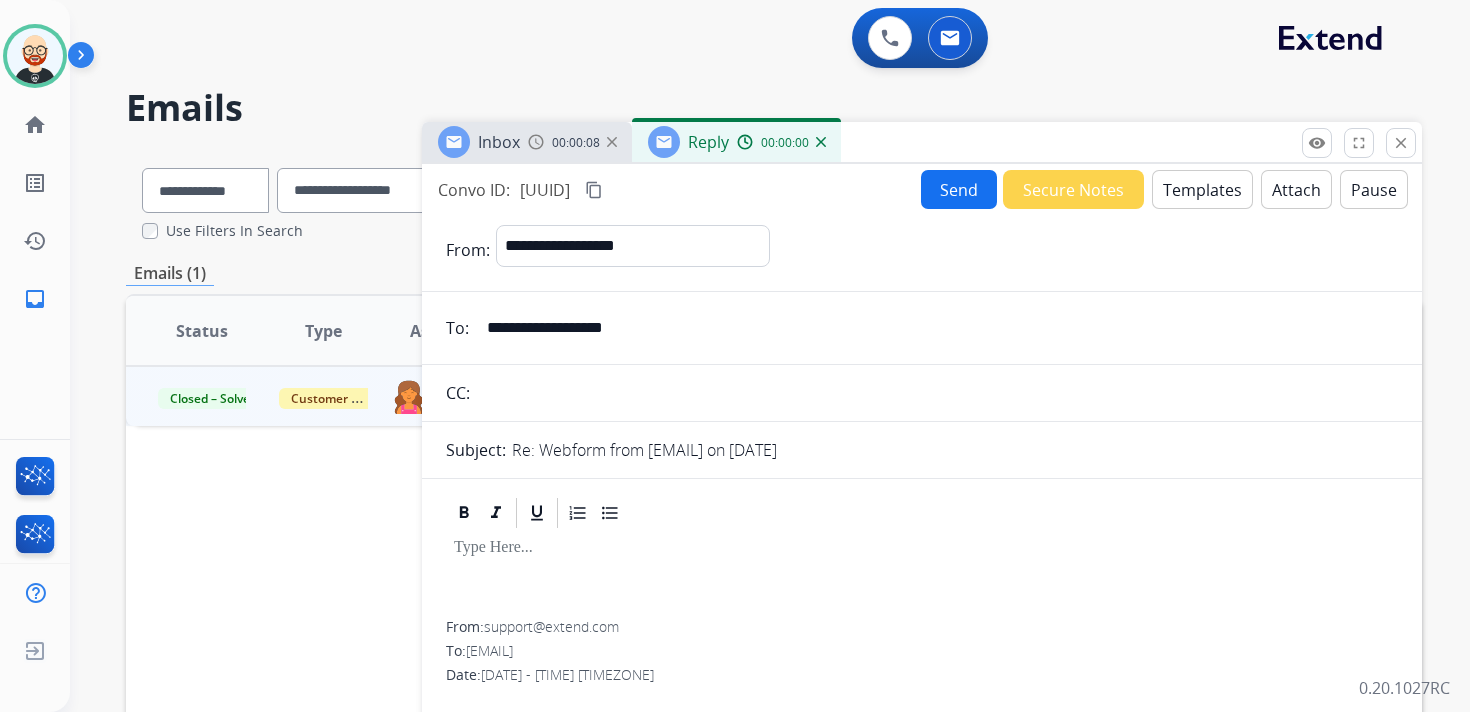 click at bounding box center (922, 576) 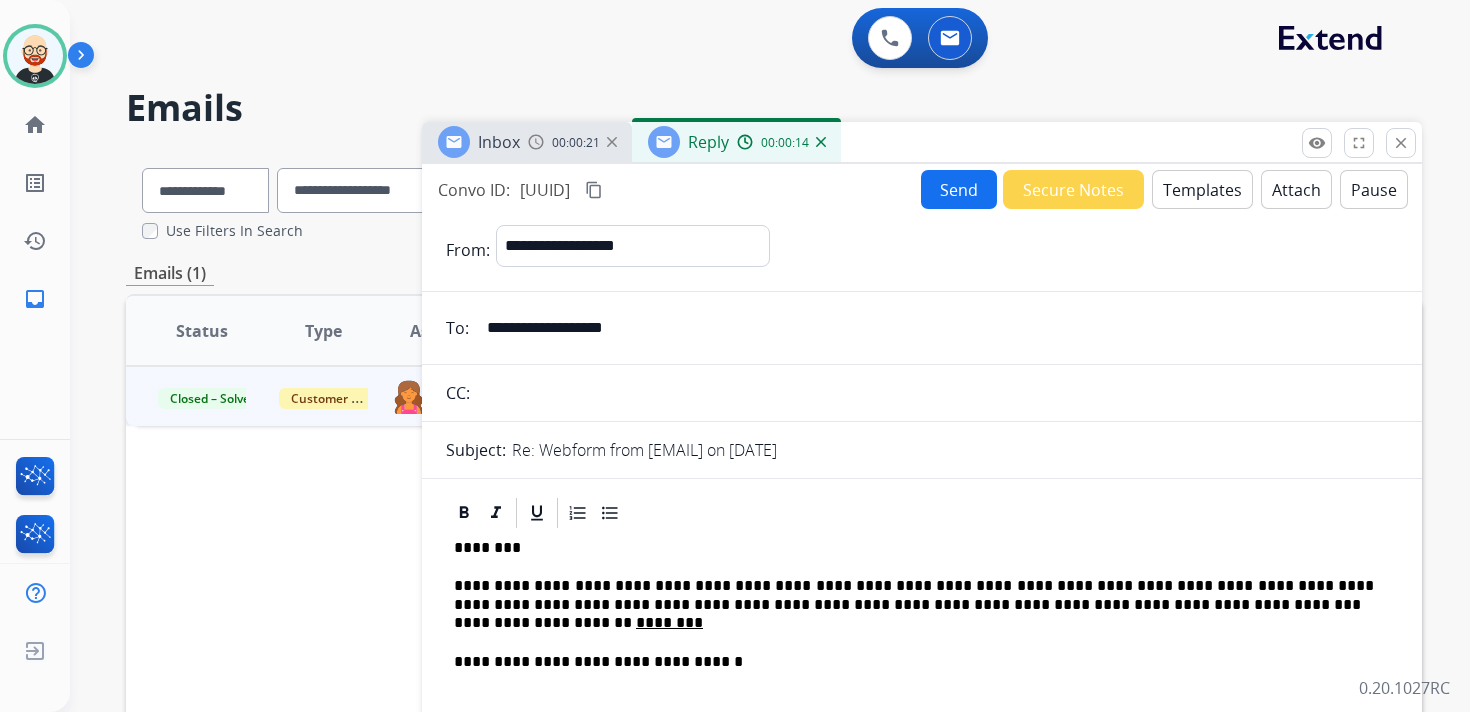 click on "**********" at bounding box center (914, 604) 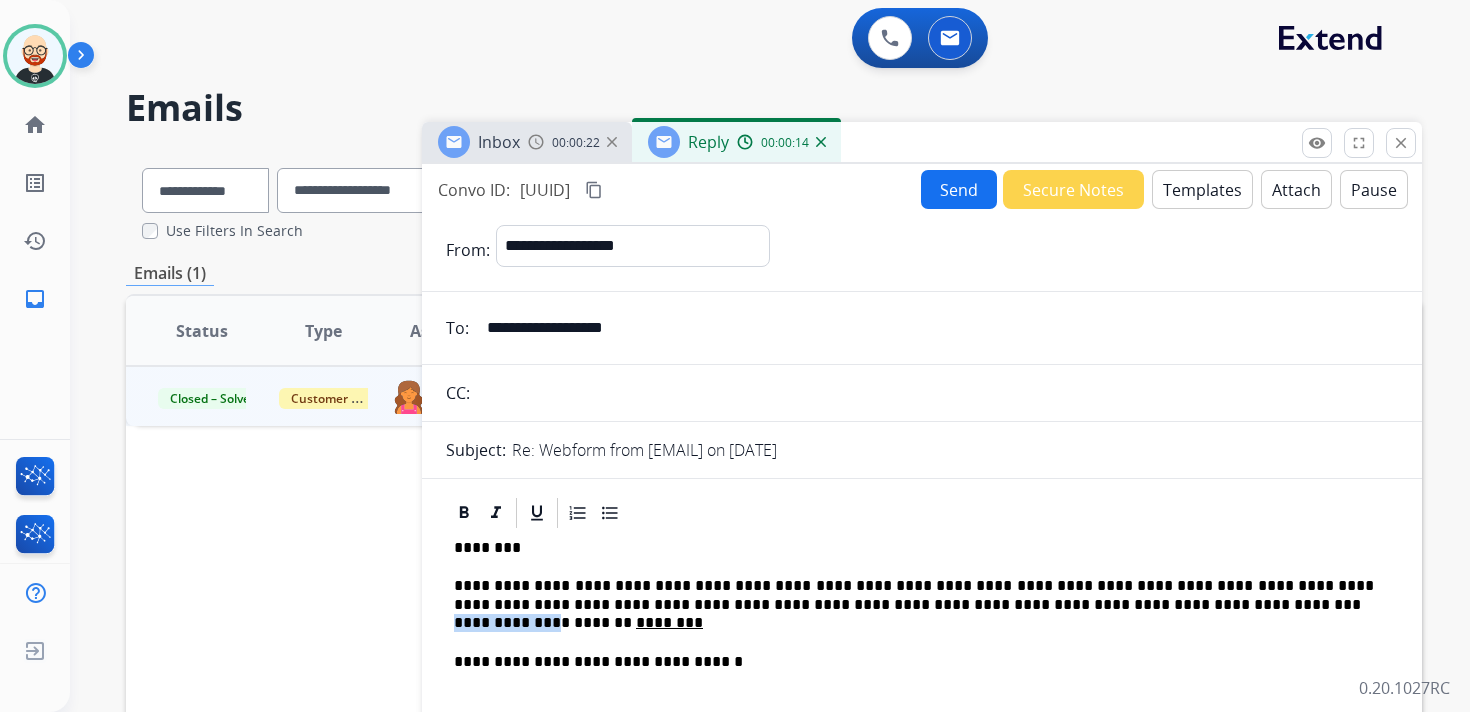 click on "**********" at bounding box center [914, 604] 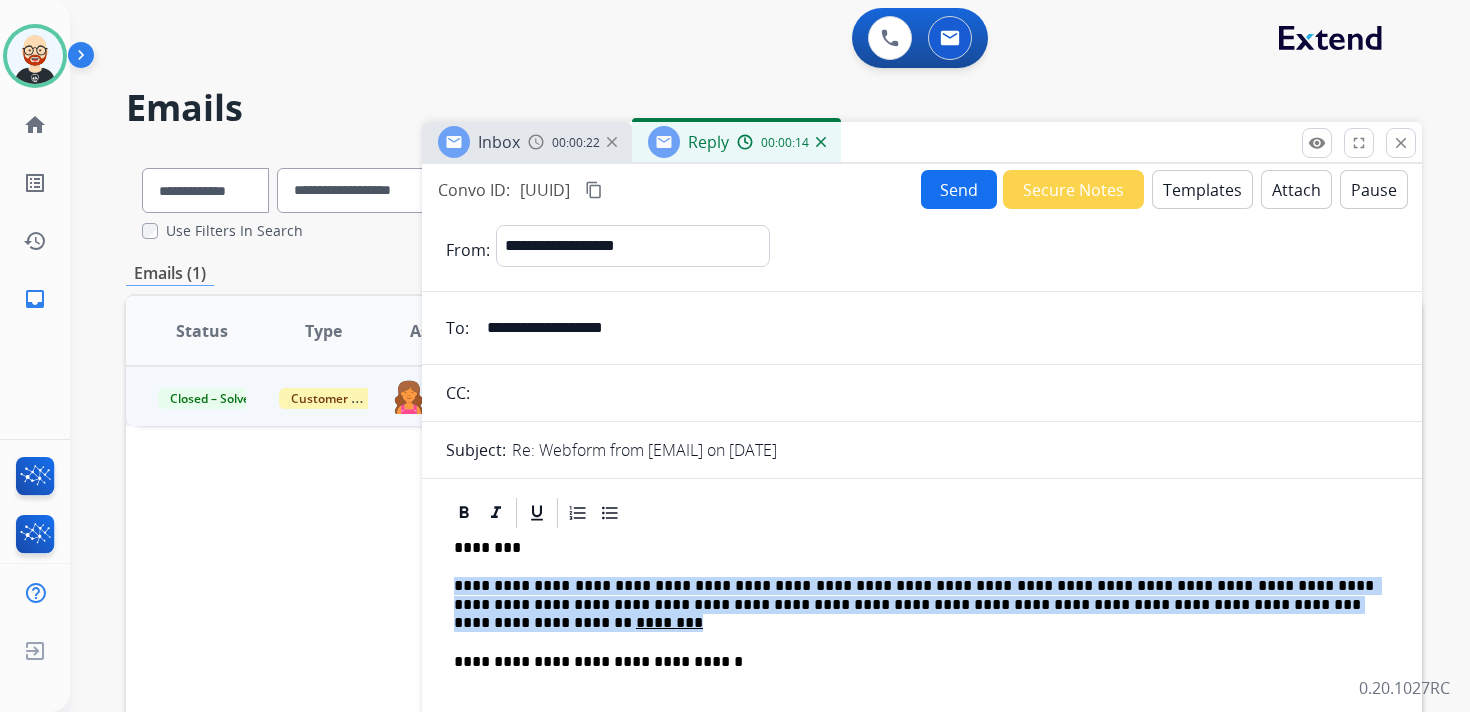 click on "**********" at bounding box center [914, 604] 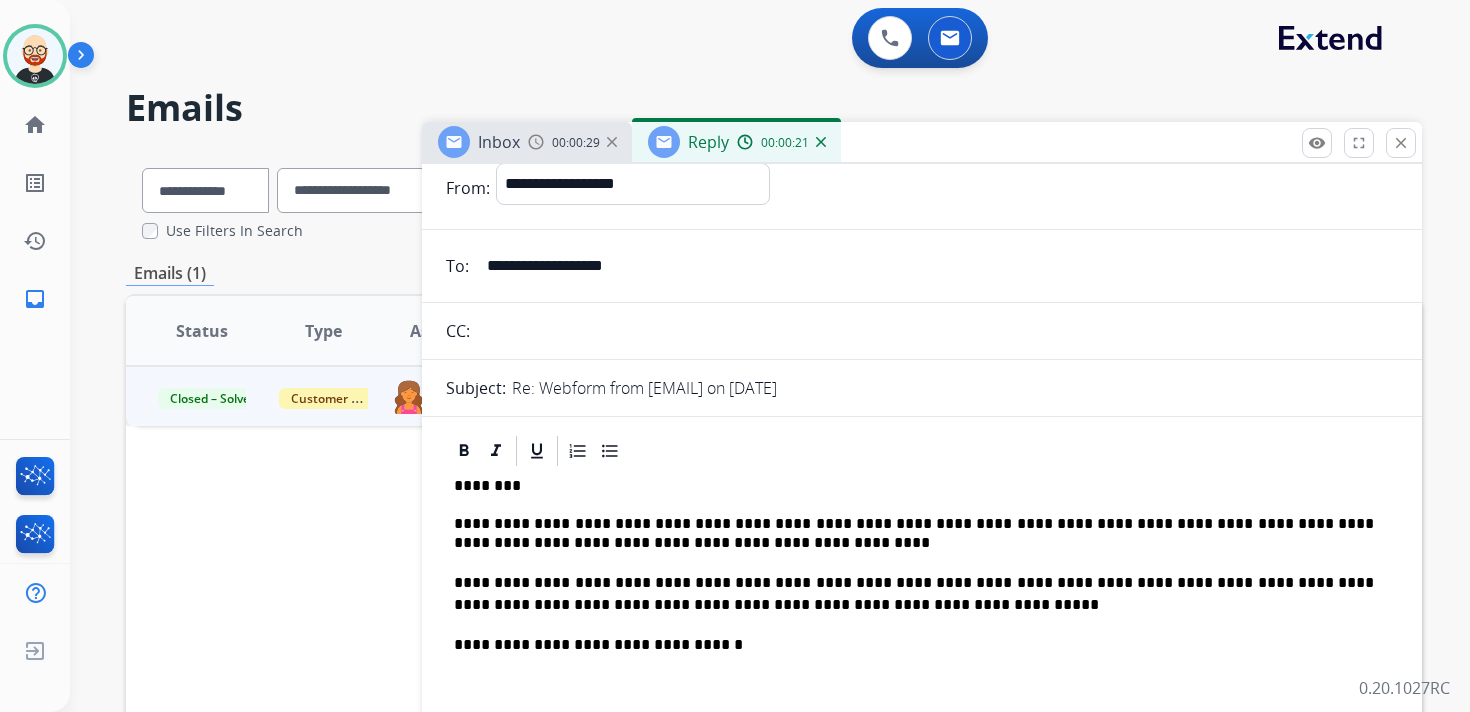 scroll, scrollTop: 72, scrollLeft: 0, axis: vertical 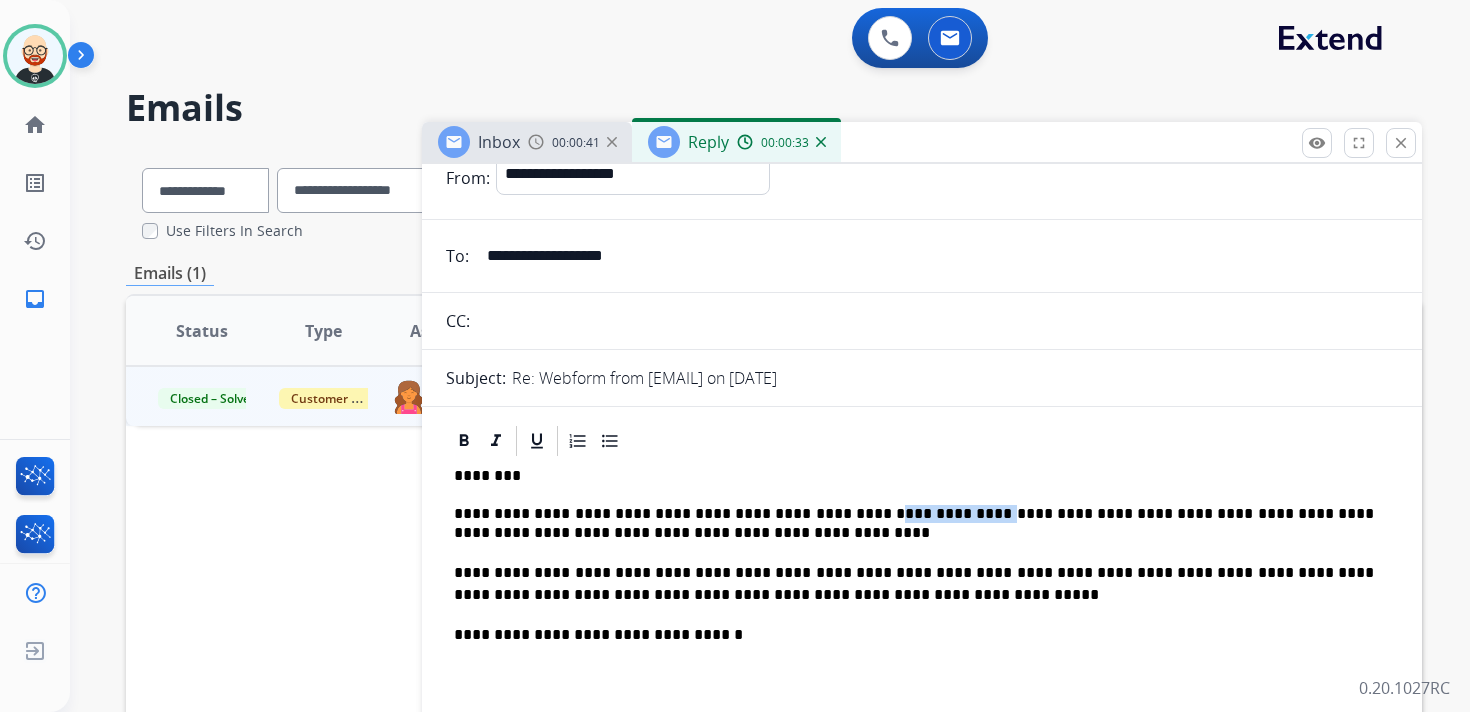 drag, startPoint x: 968, startPoint y: 508, endPoint x: 881, endPoint y: 505, distance: 87.05171 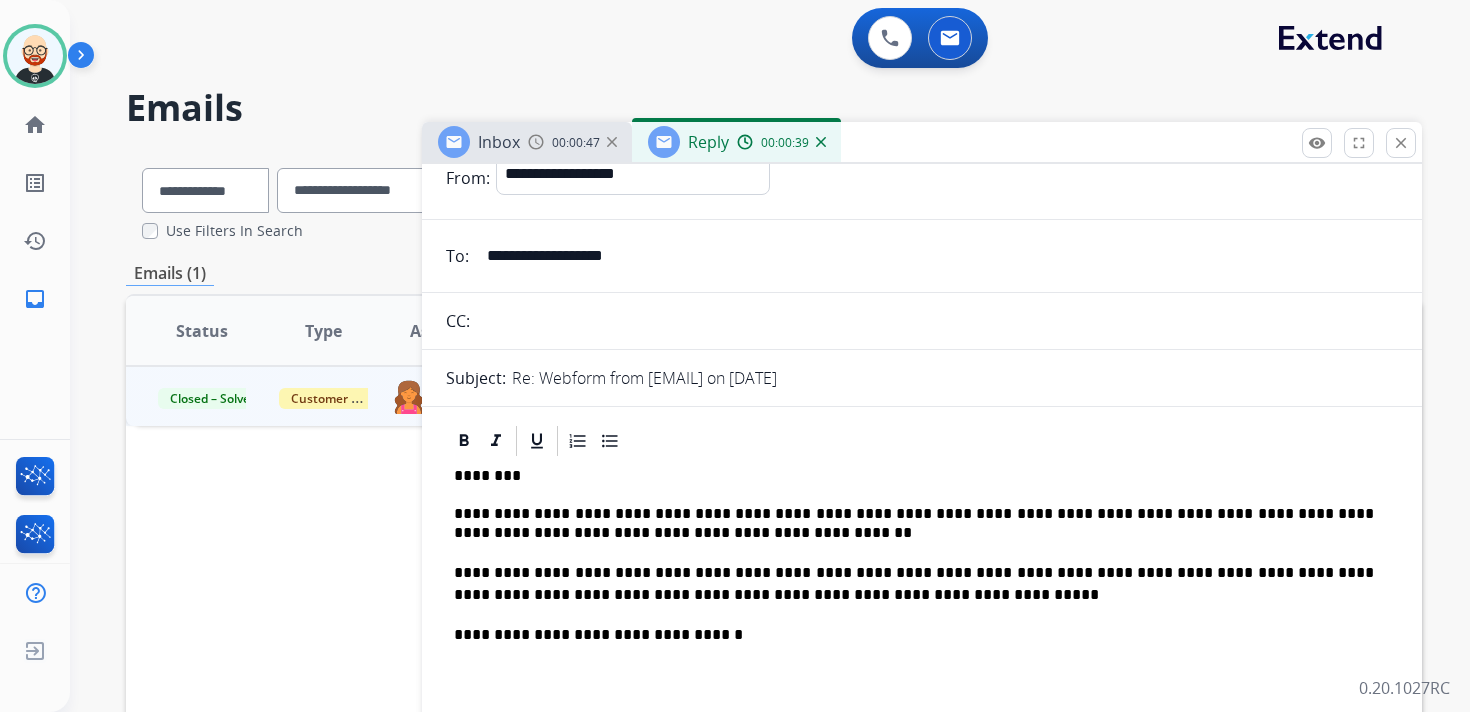 click on "**********" at bounding box center [914, 523] 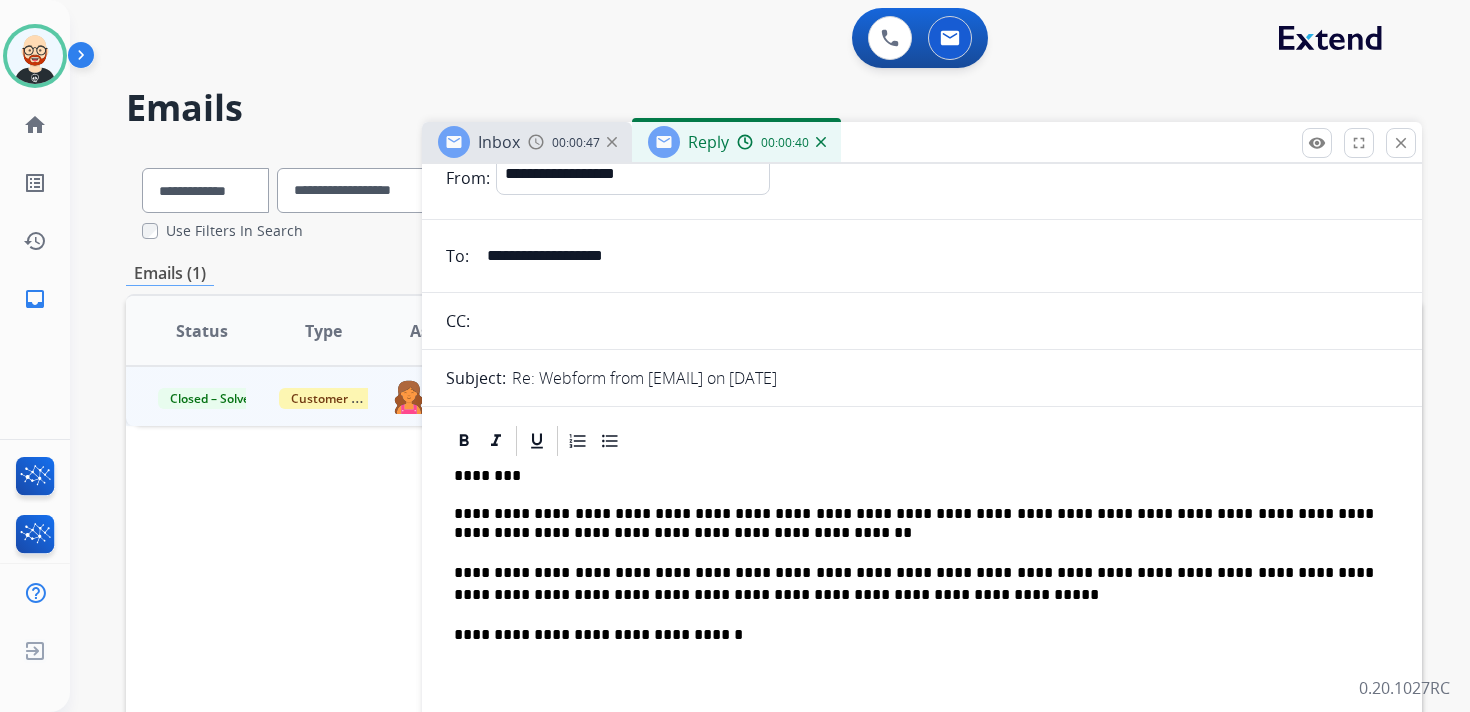 type 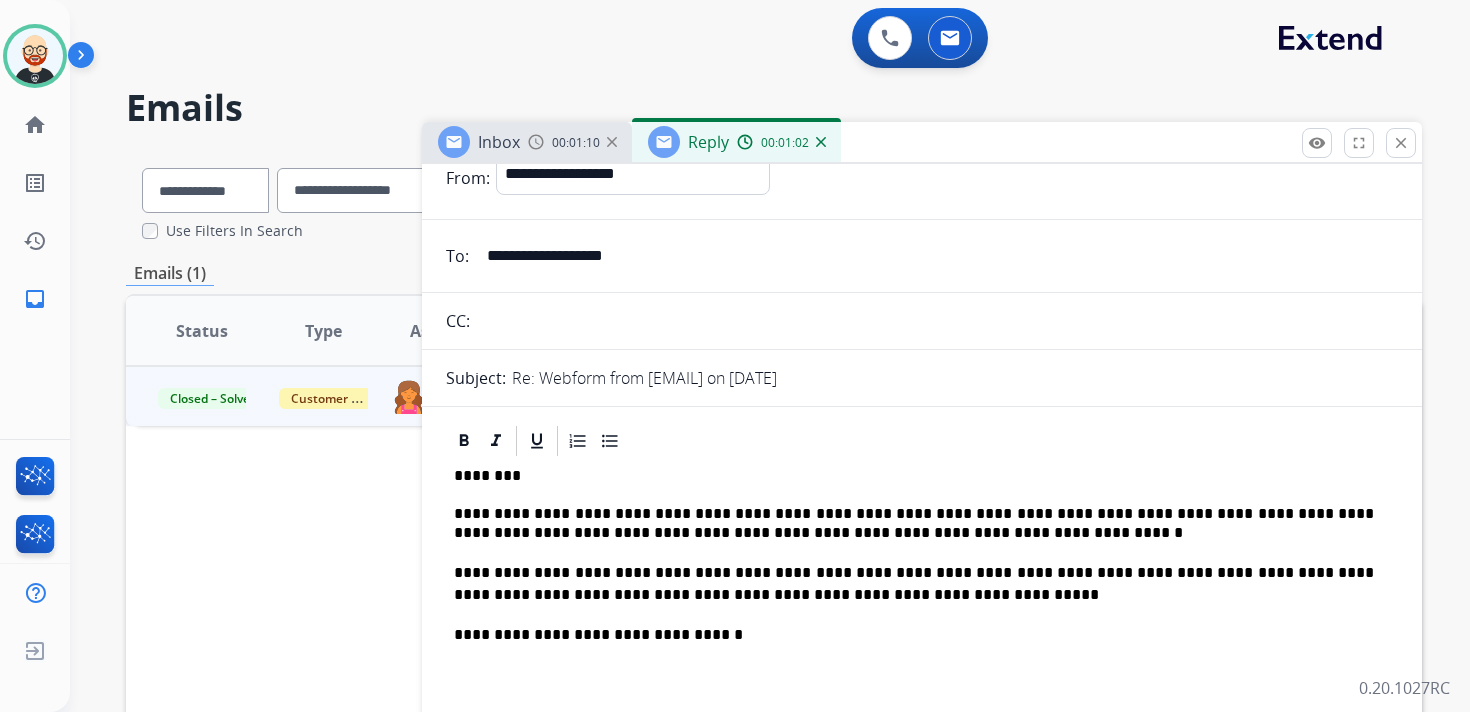 click on "**********" at bounding box center [914, 523] 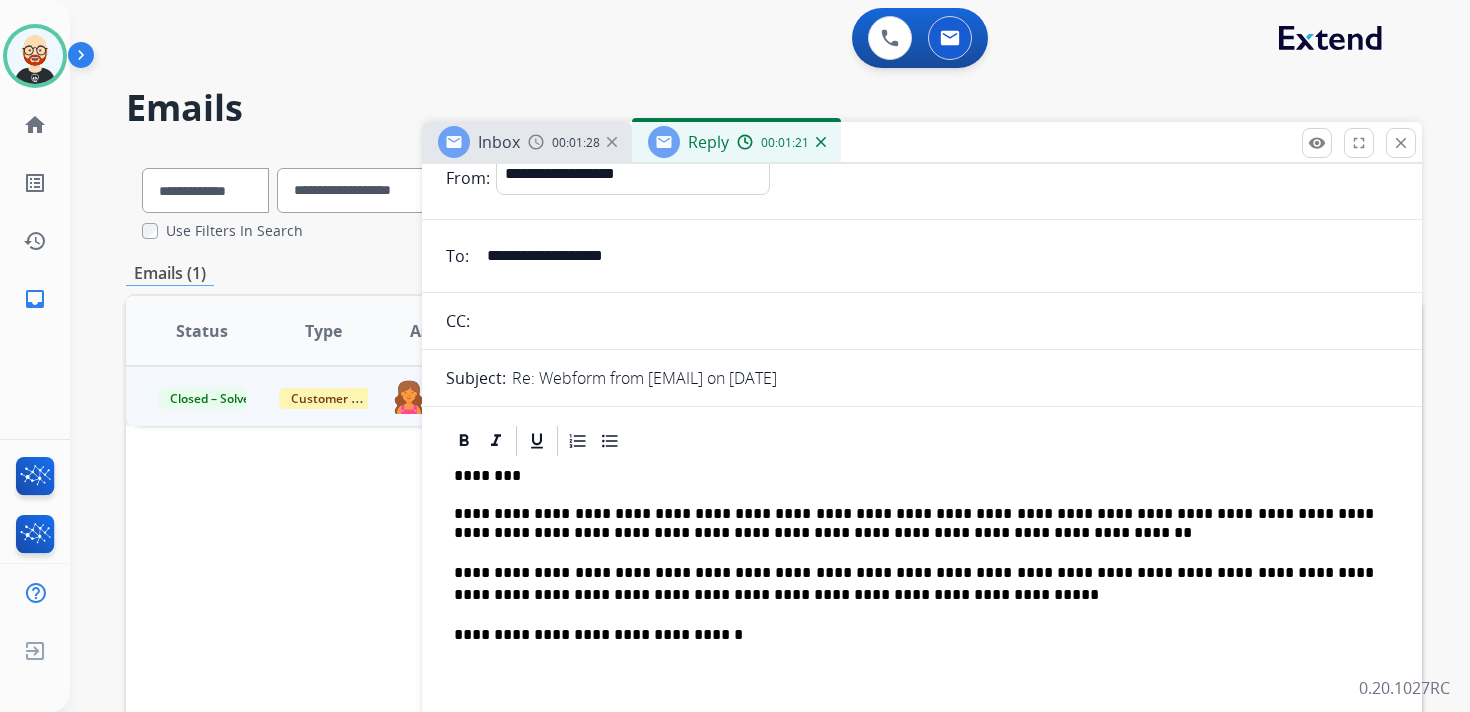 click on "**********" at bounding box center [914, 523] 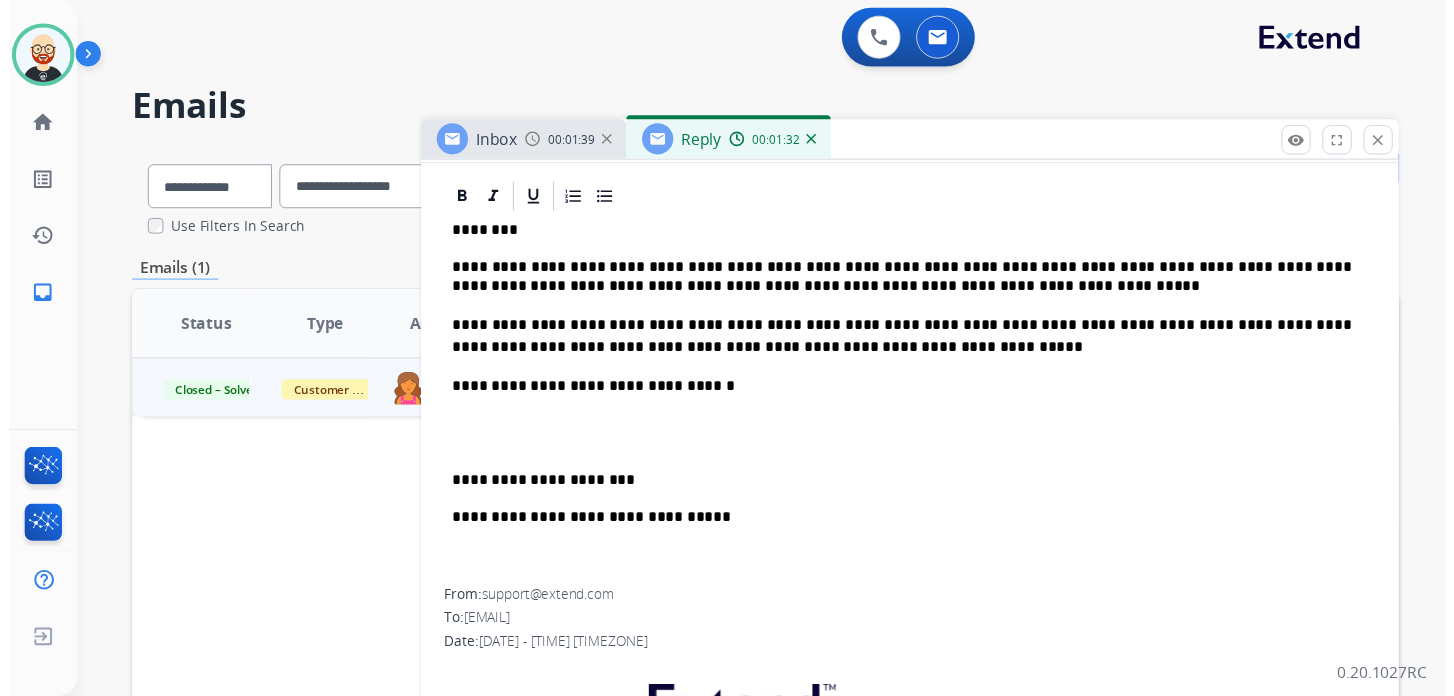 scroll, scrollTop: 0, scrollLeft: 0, axis: both 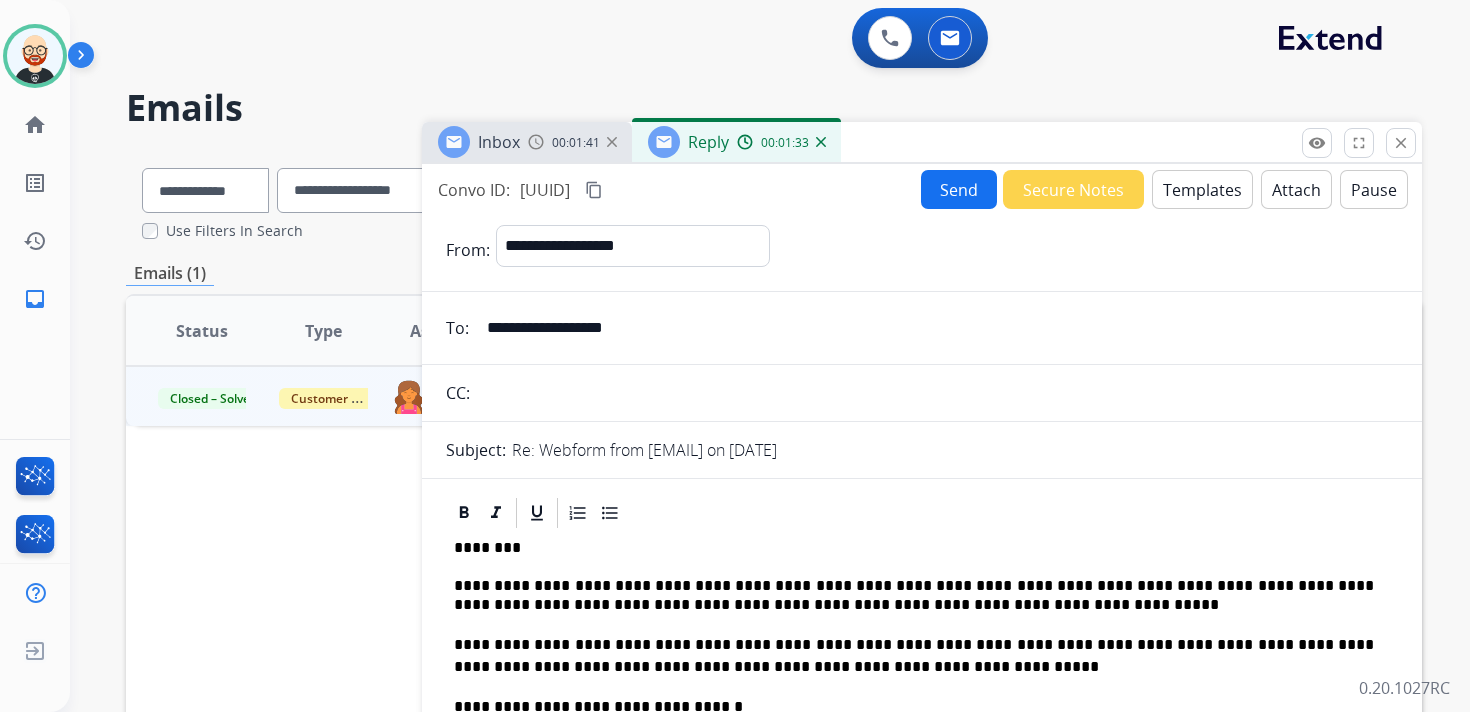 click on "content_copy" at bounding box center [594, 190] 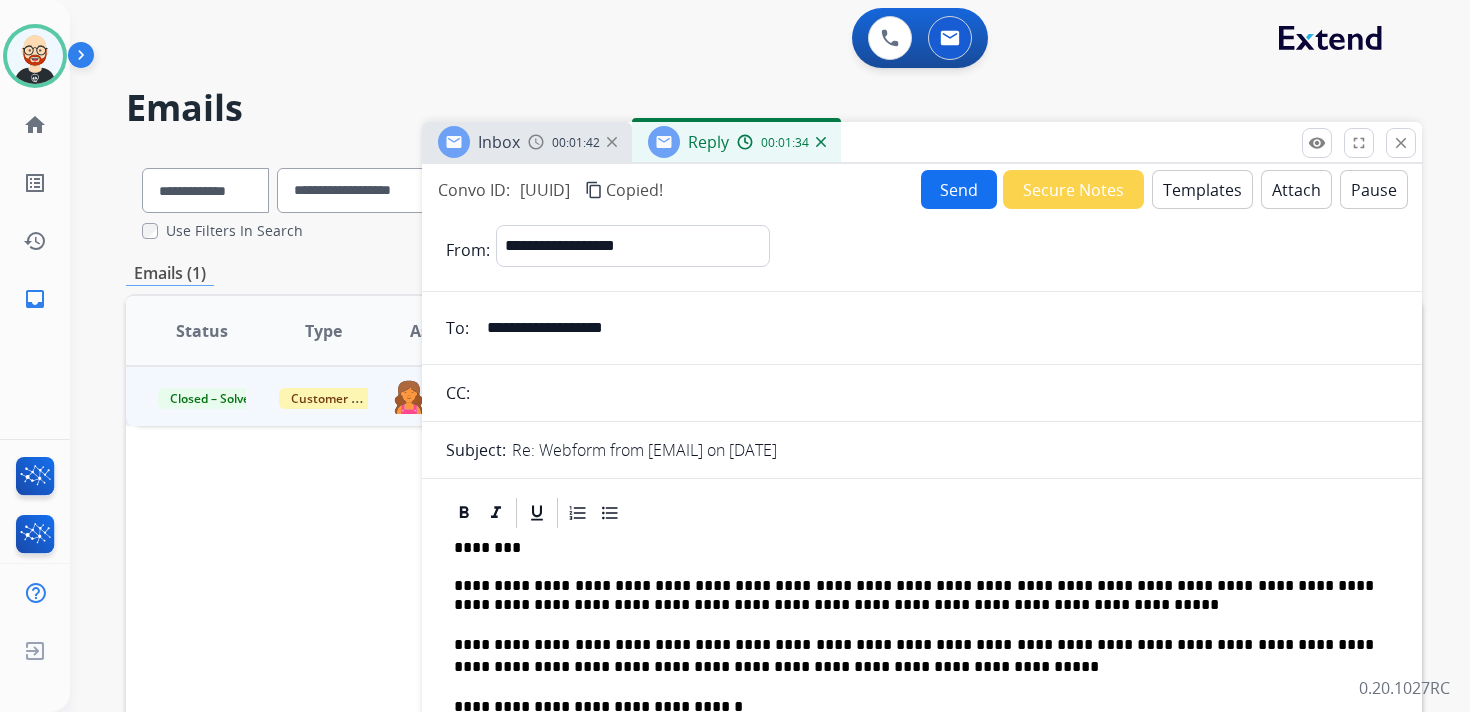 click on "Send" at bounding box center [959, 189] 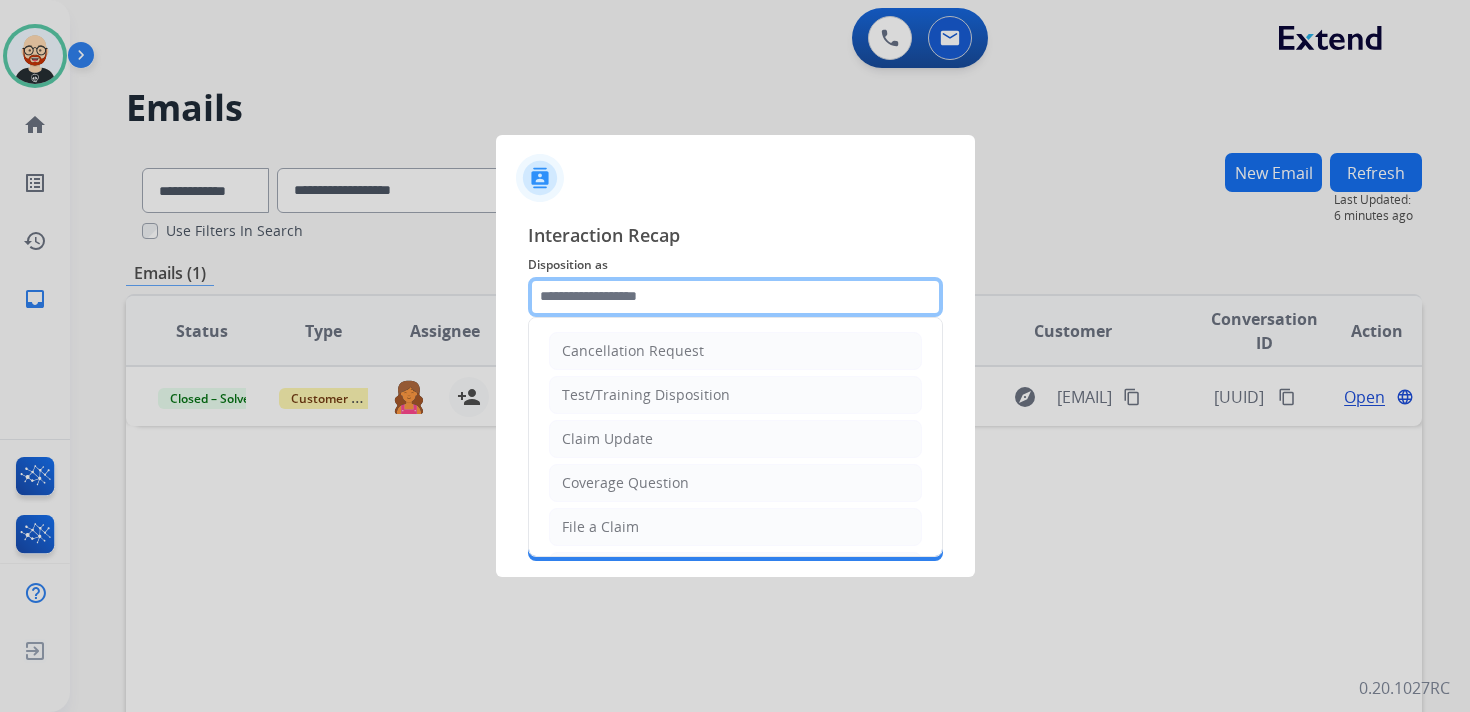 click 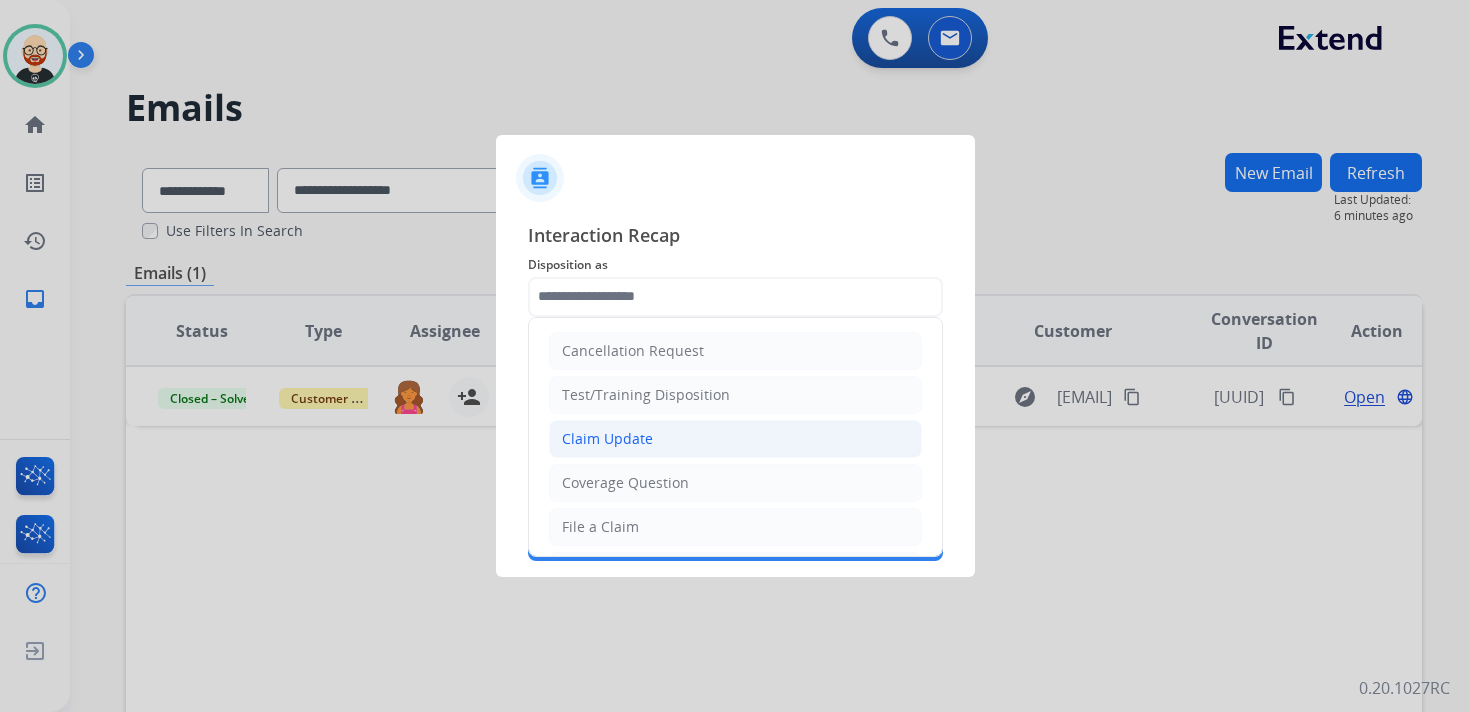 click on "Claim Update" 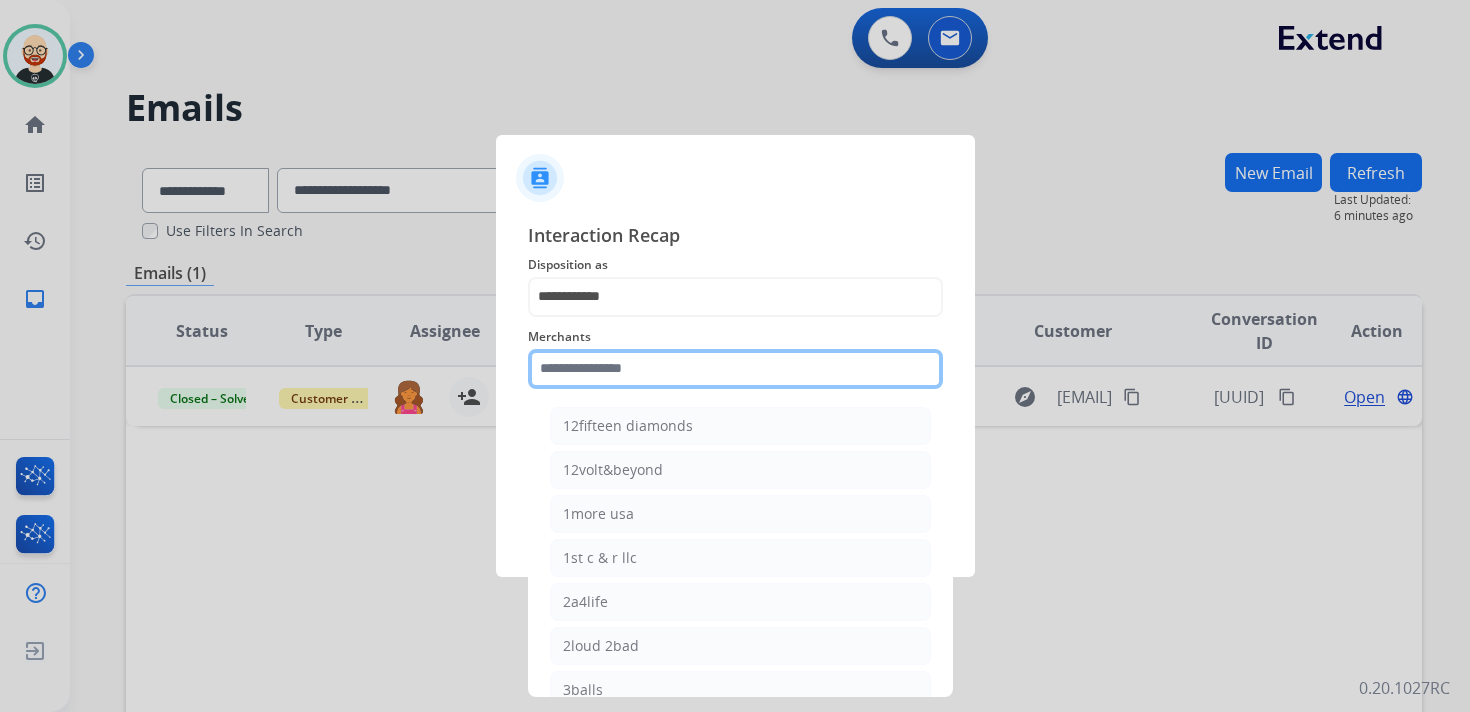 click 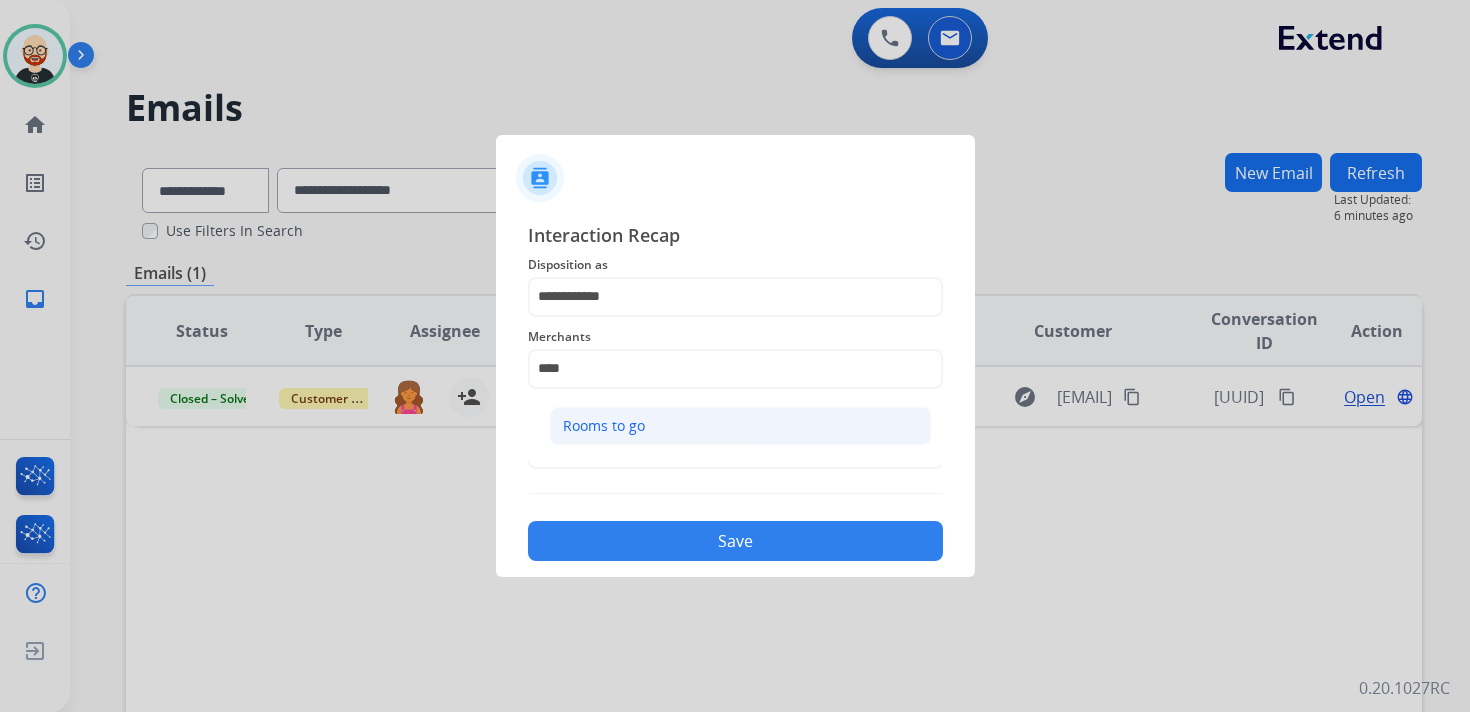 click on "Rooms to go" 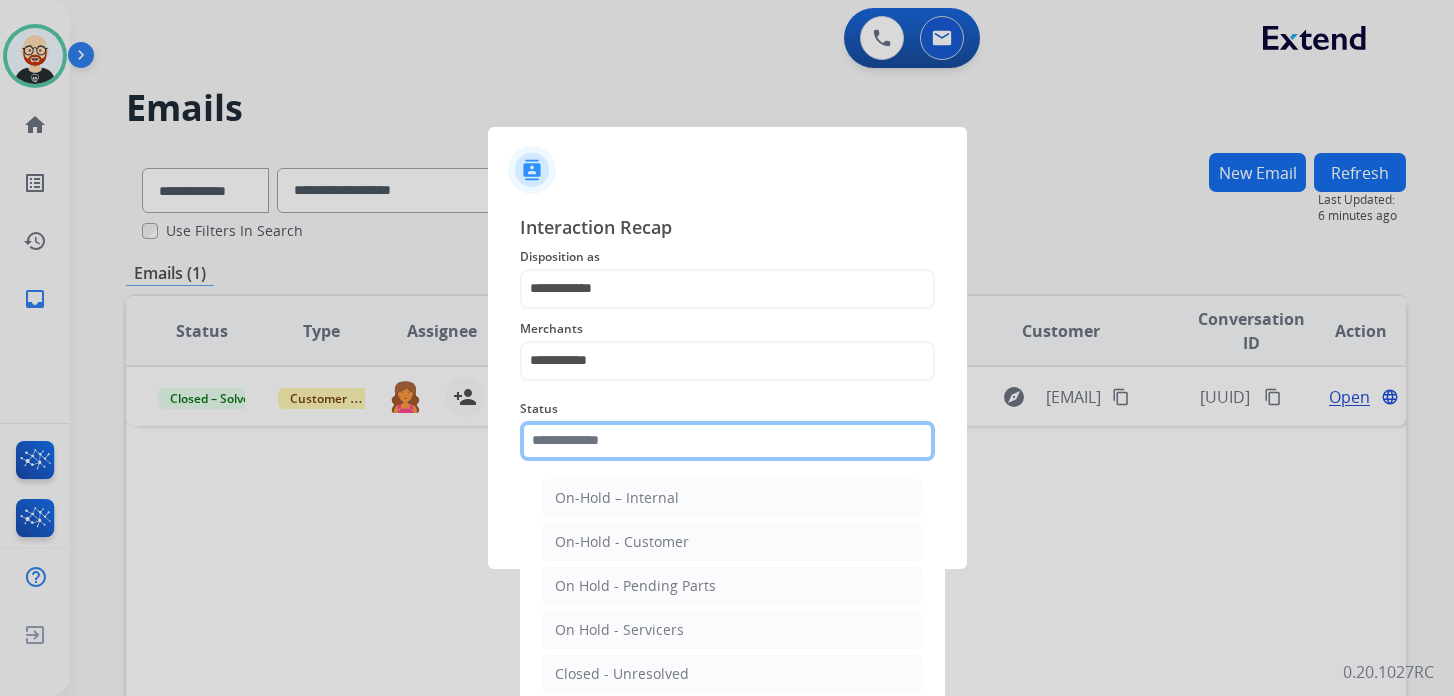 click 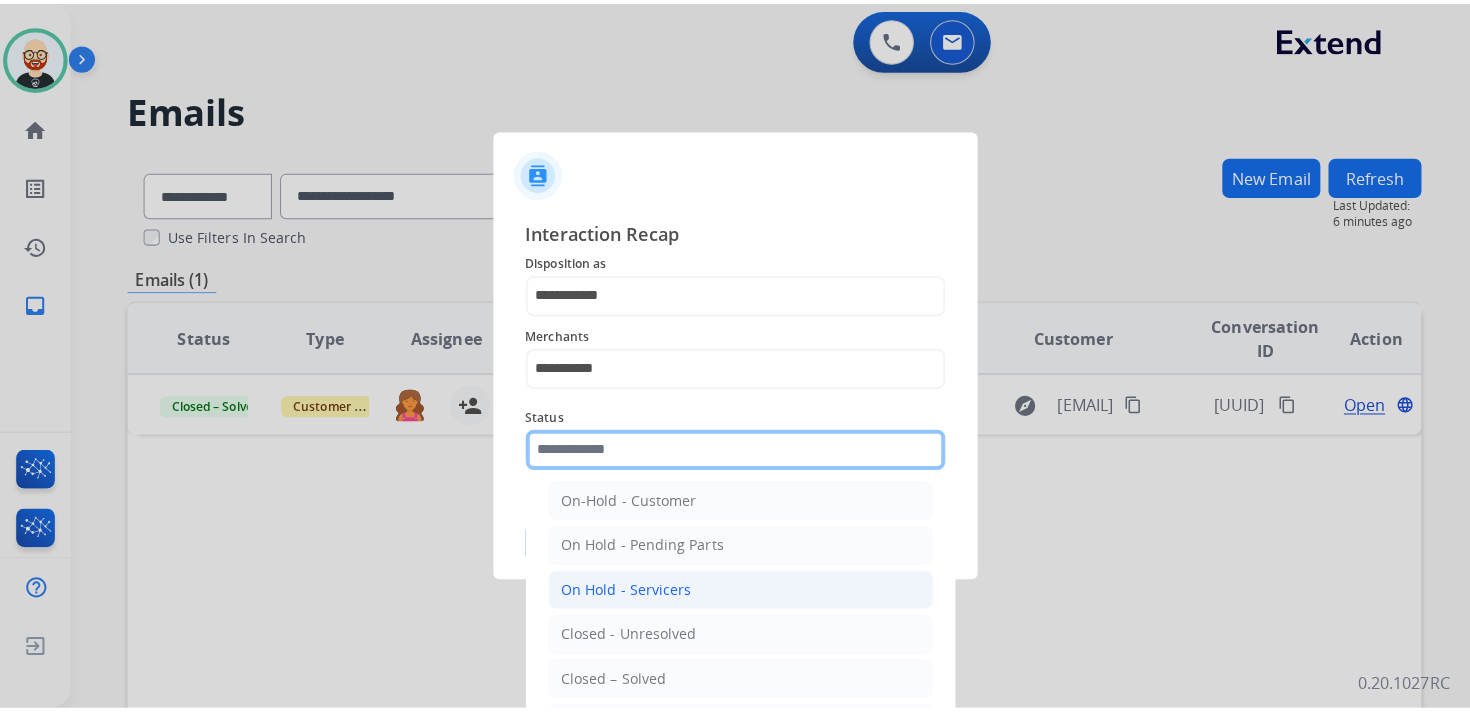 scroll, scrollTop: 75, scrollLeft: 0, axis: vertical 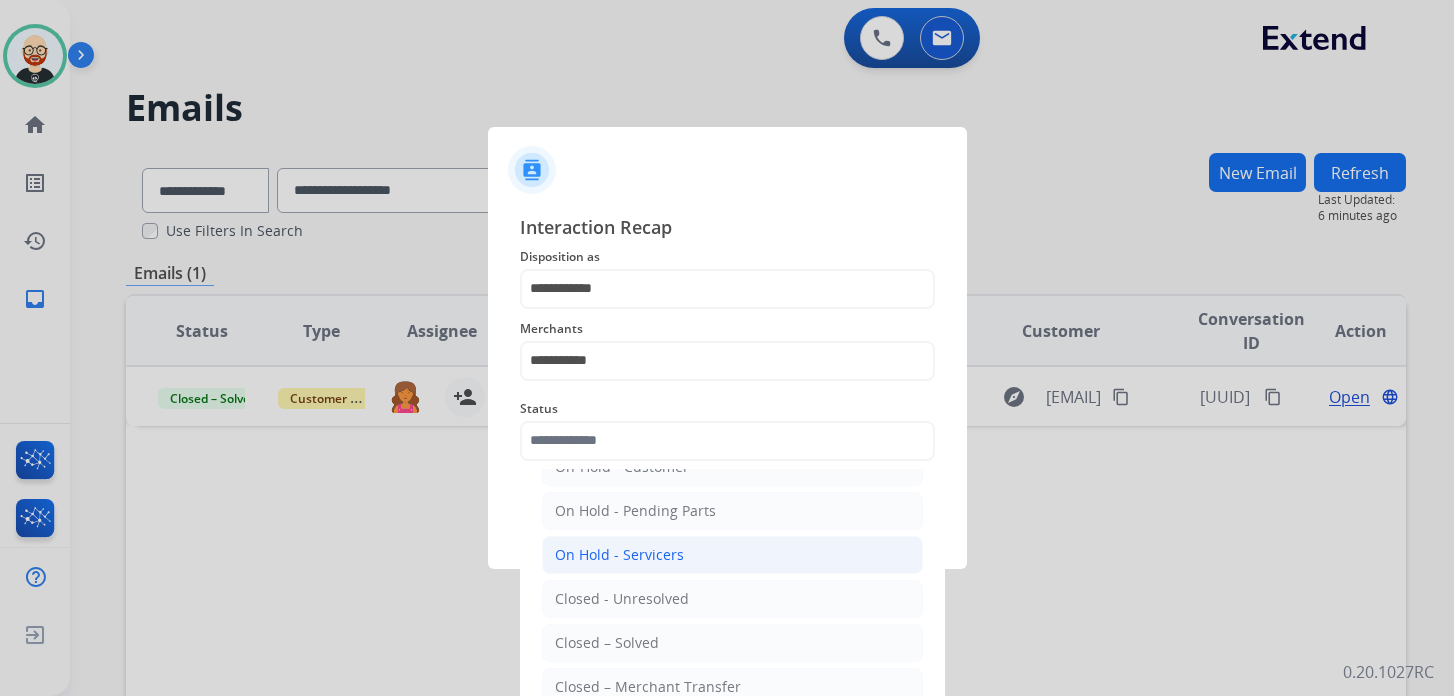 click on "Closed – Solved" 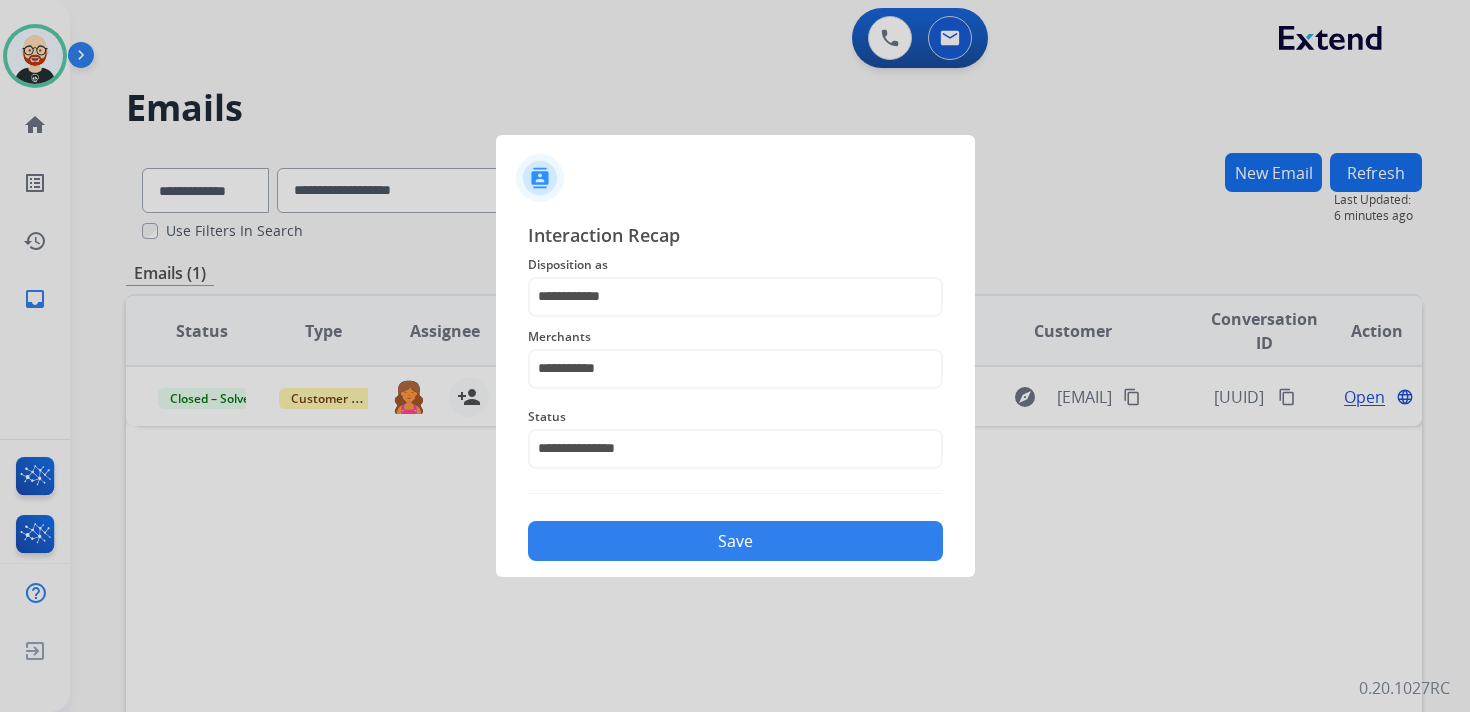 click on "Save" 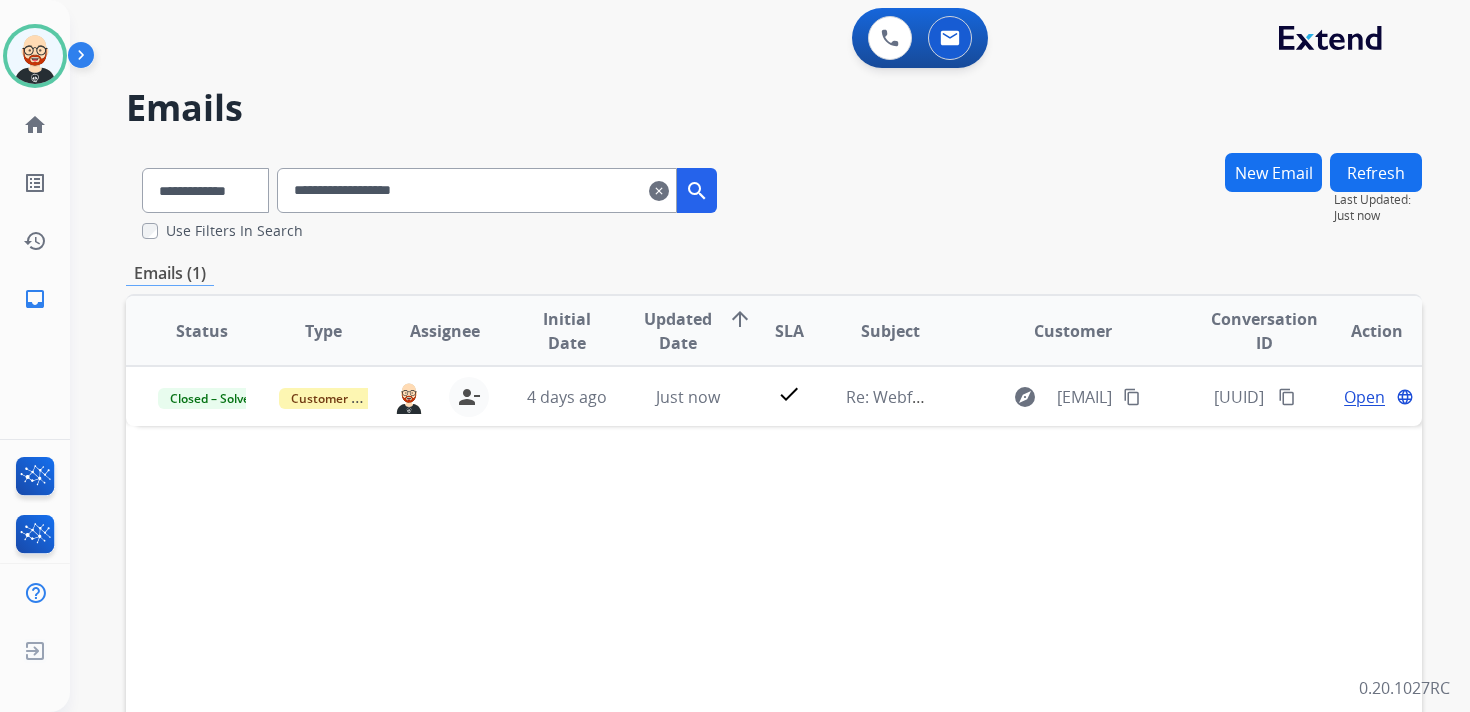 click on "clear" at bounding box center [659, 191] 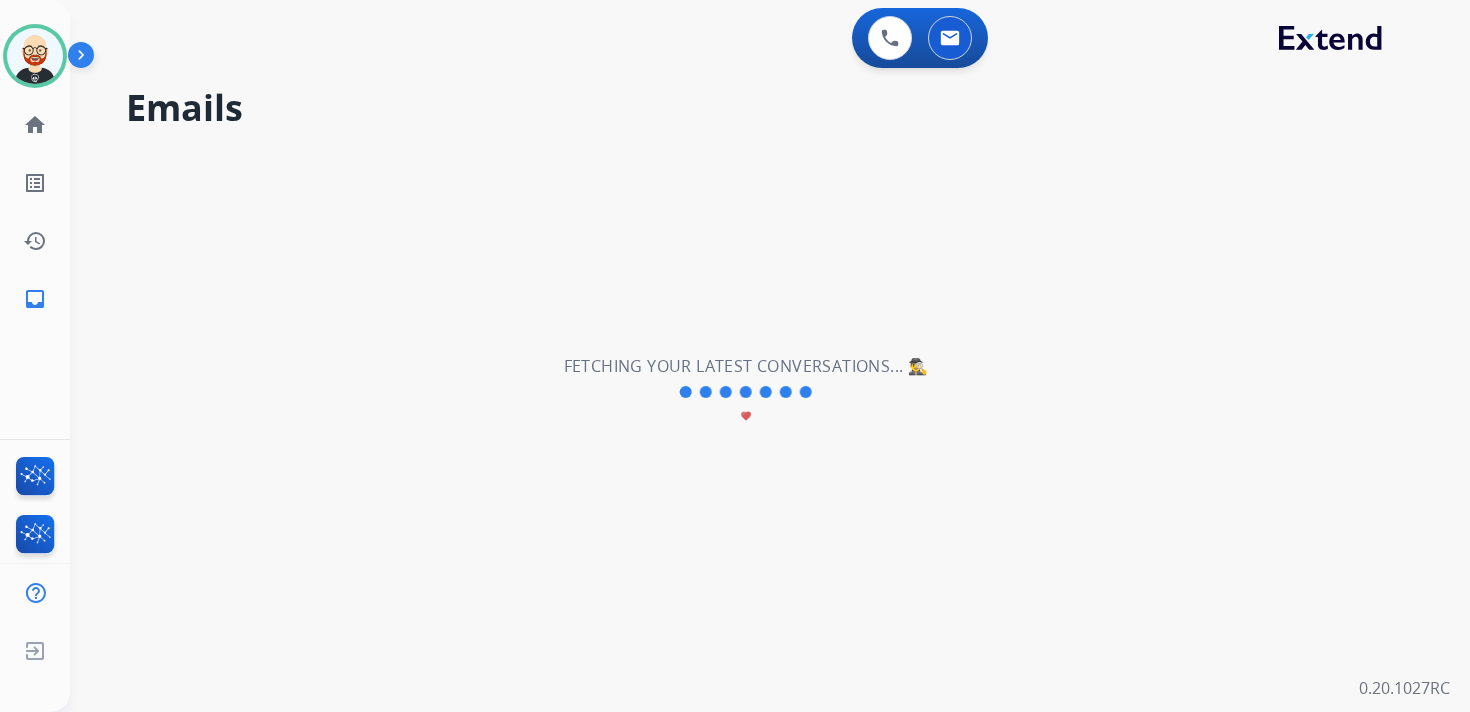 type 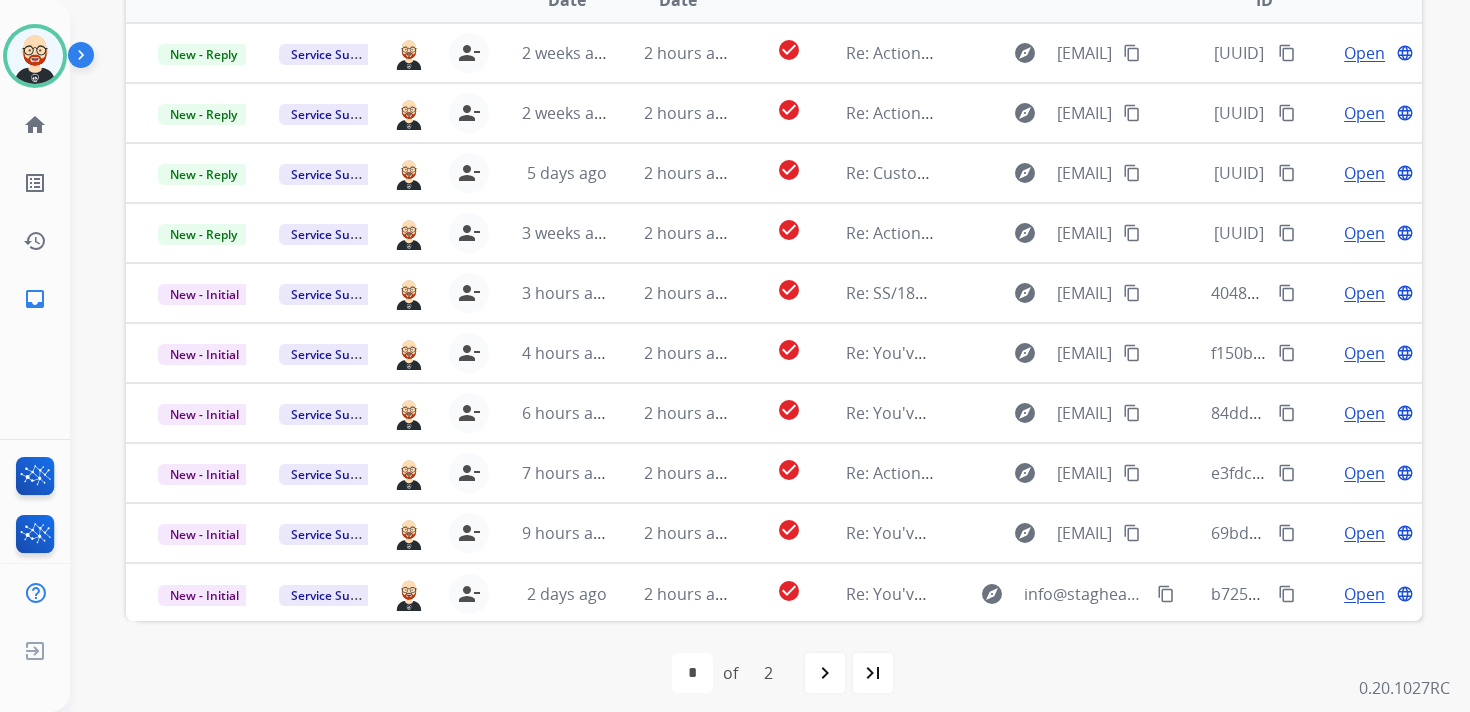 scroll, scrollTop: 474, scrollLeft: 0, axis: vertical 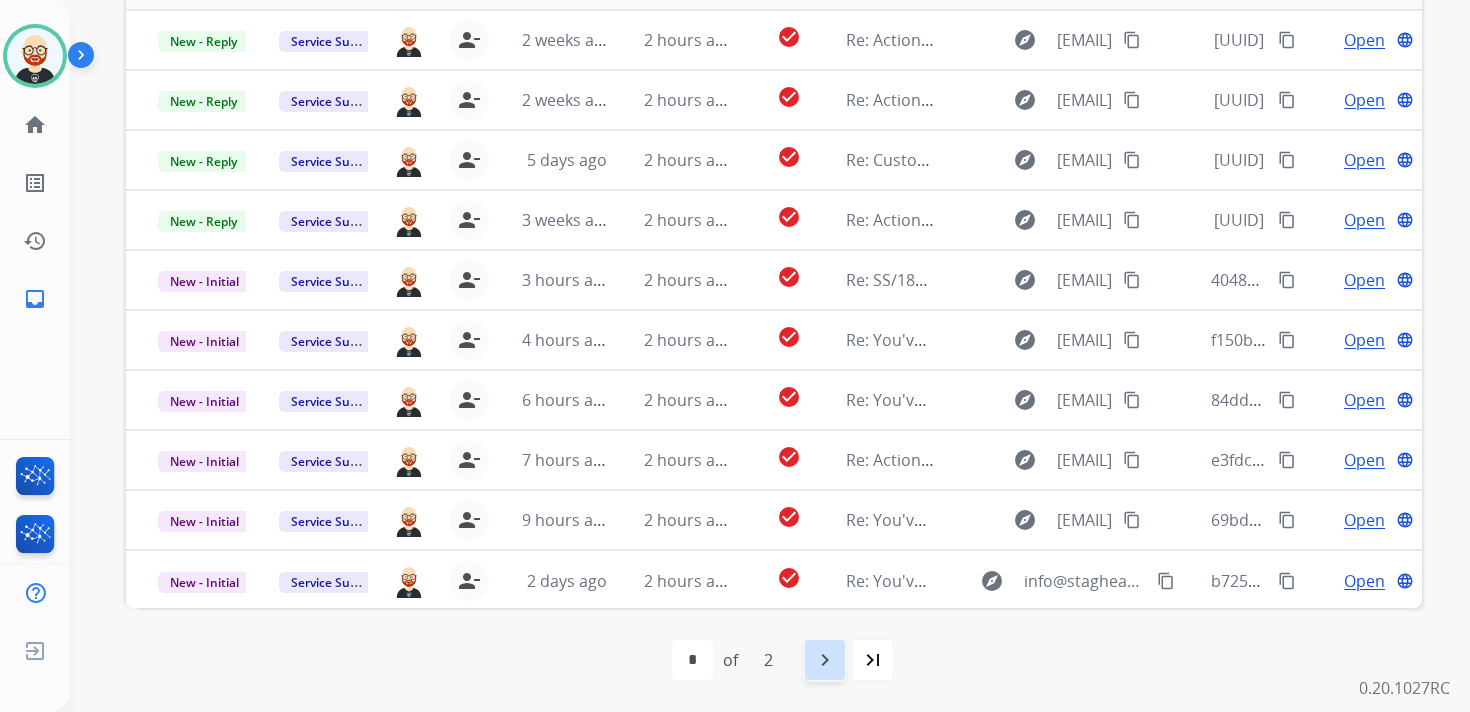 click on "navigate_next" at bounding box center [825, 660] 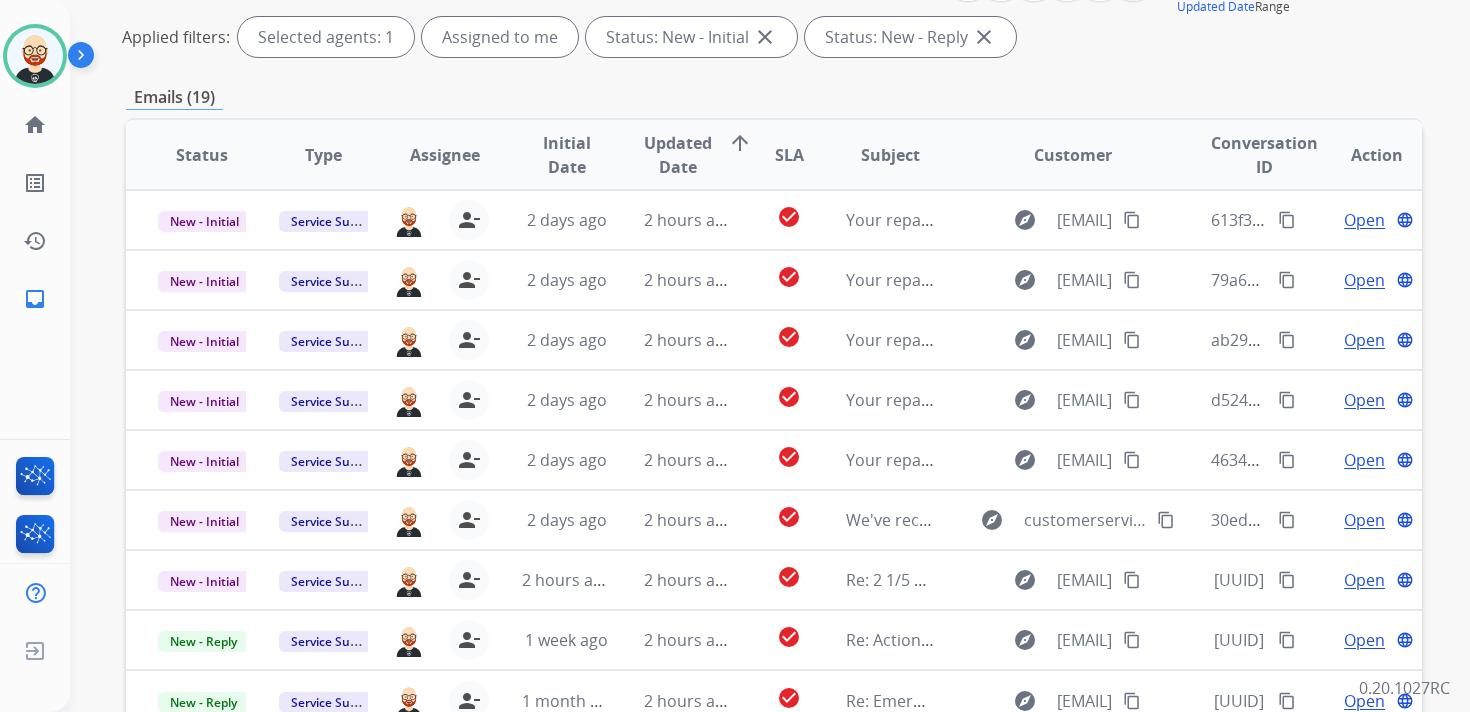 scroll, scrollTop: 474, scrollLeft: 0, axis: vertical 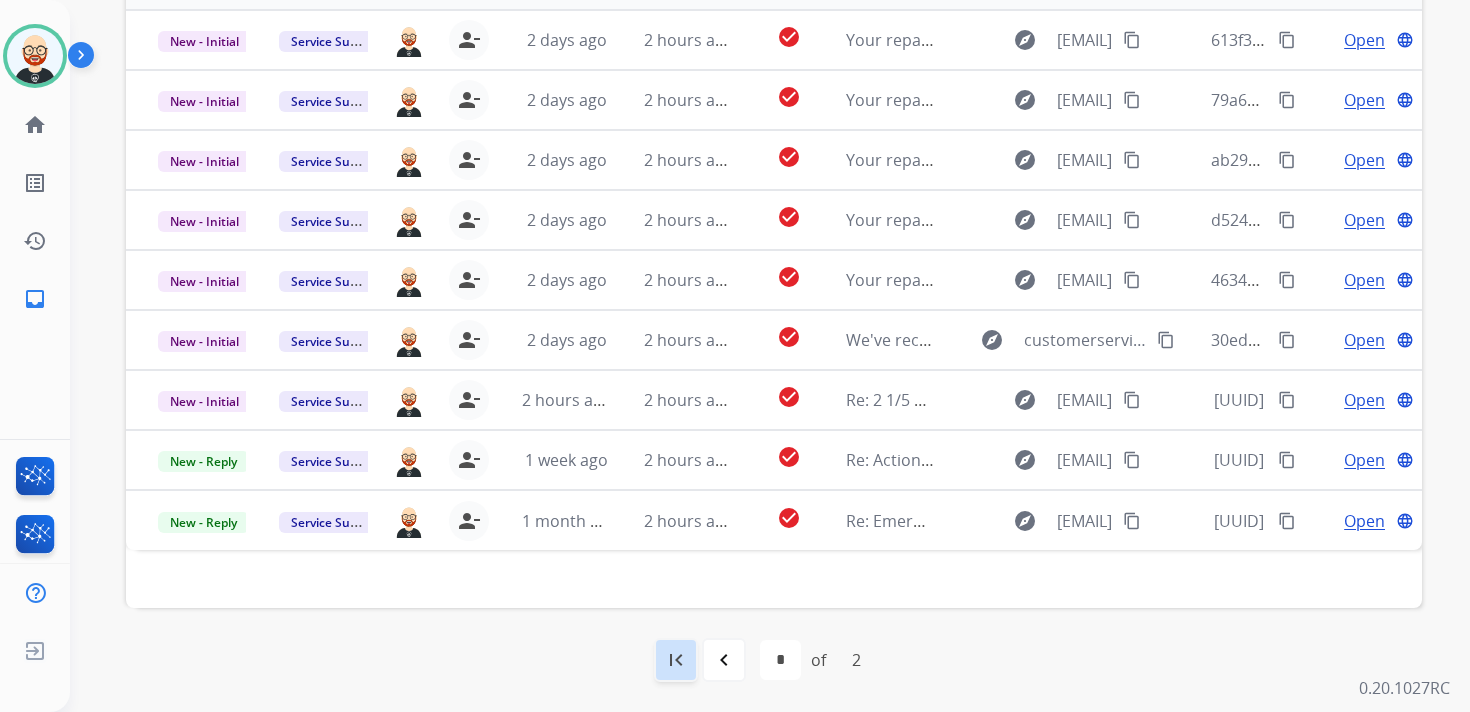 click on "first_page" at bounding box center [676, 660] 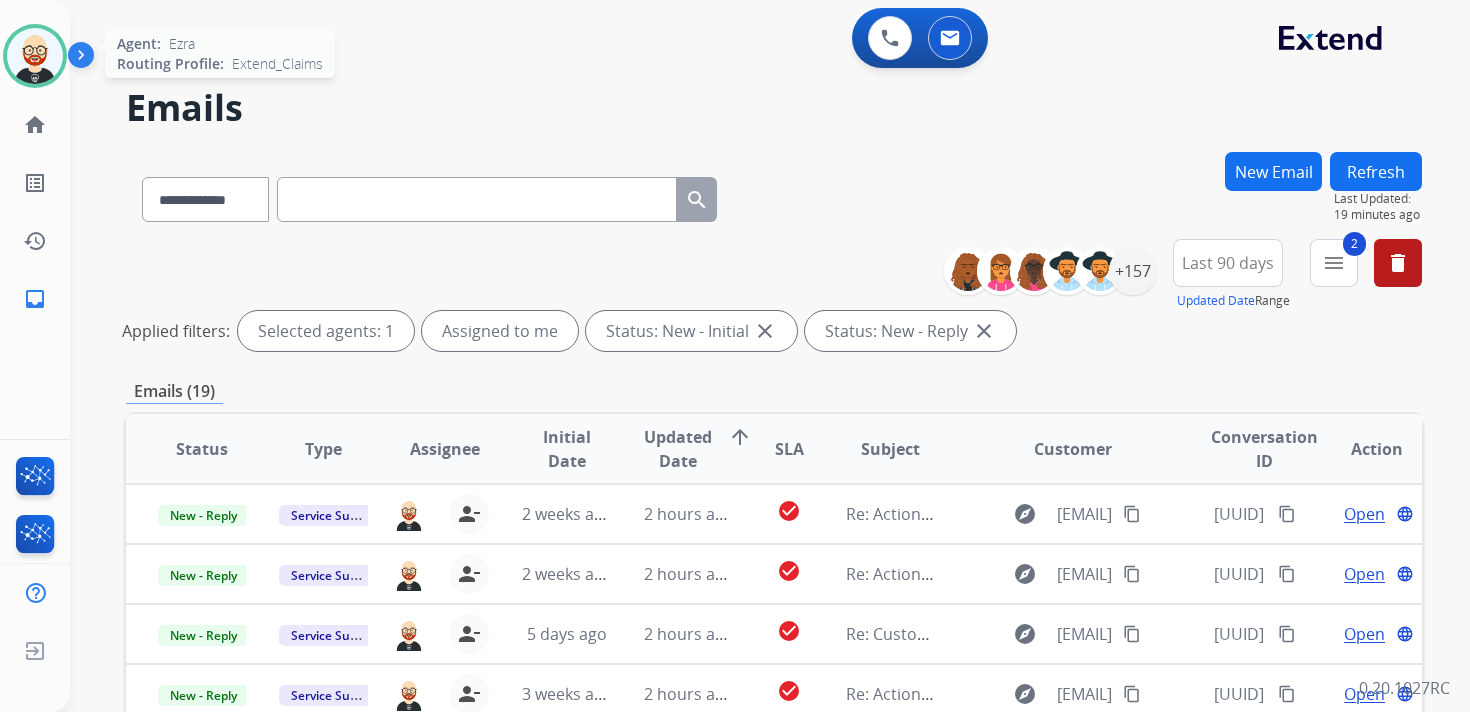 click at bounding box center (35, 56) 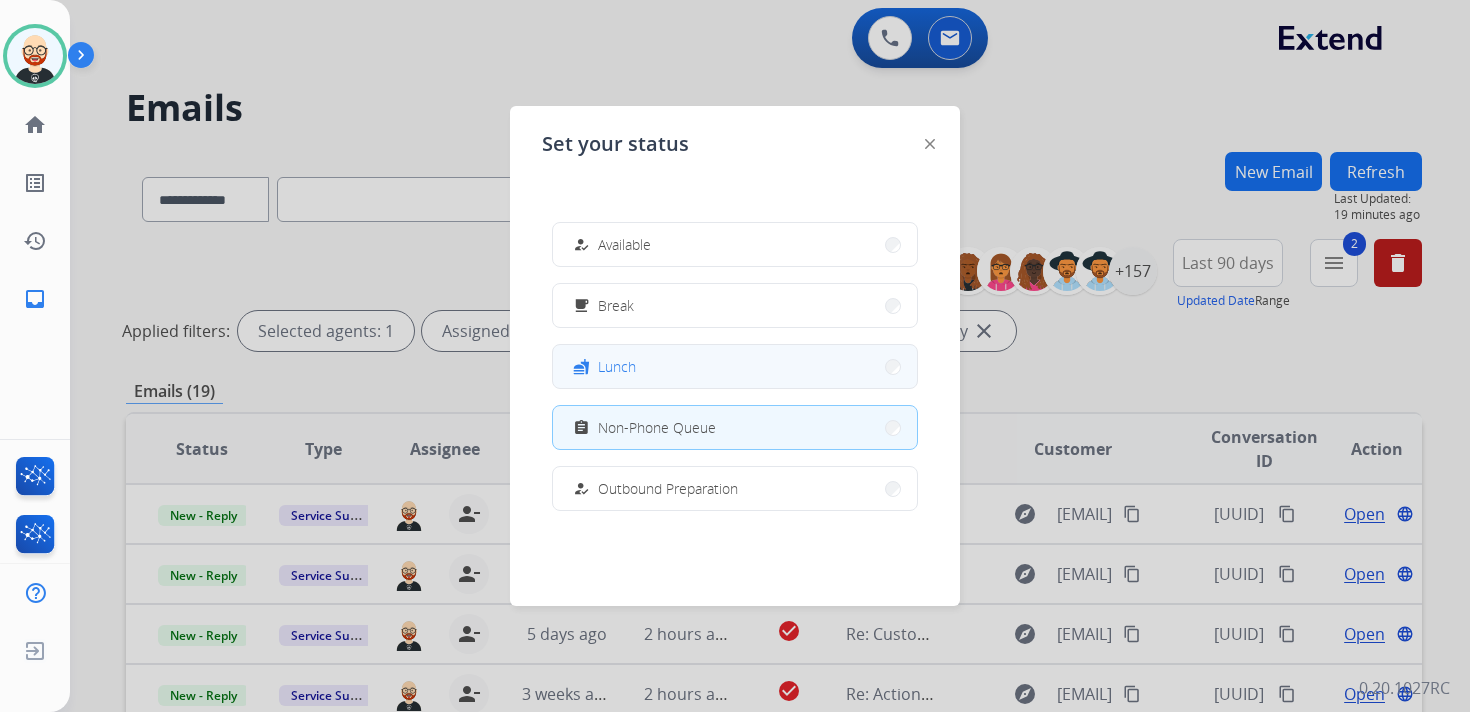 click on "Lunch" at bounding box center [617, 366] 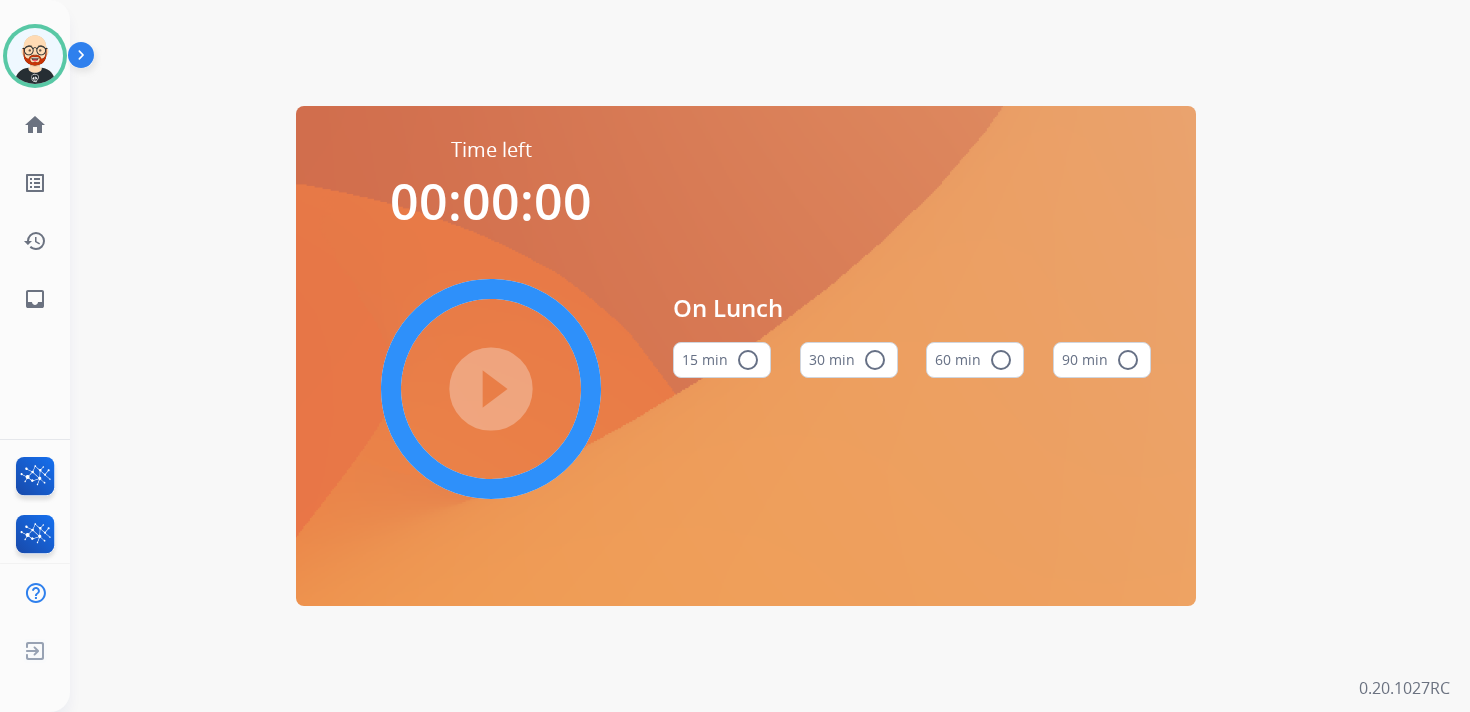 click on "radio_button_unchecked" at bounding box center [1001, 360] 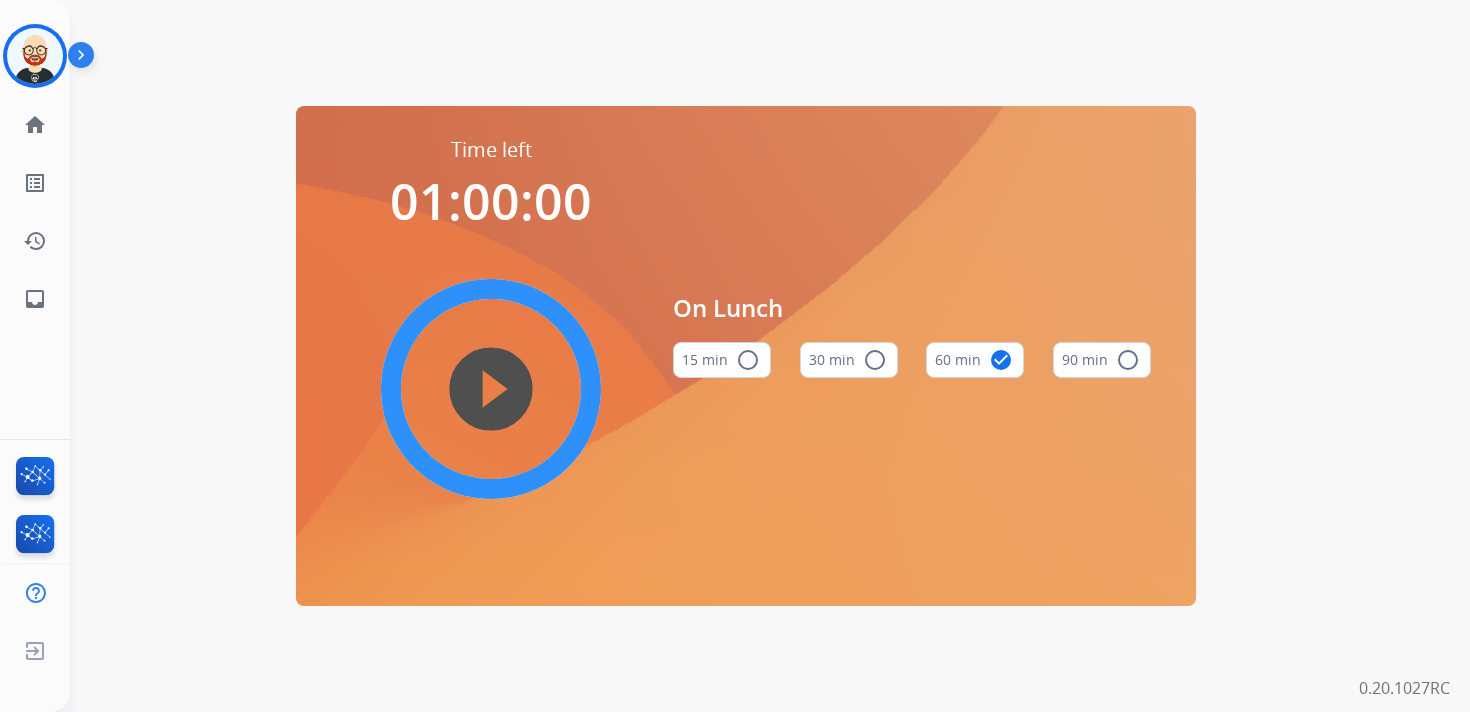click on "play_circle_filled" at bounding box center [491, 389] 